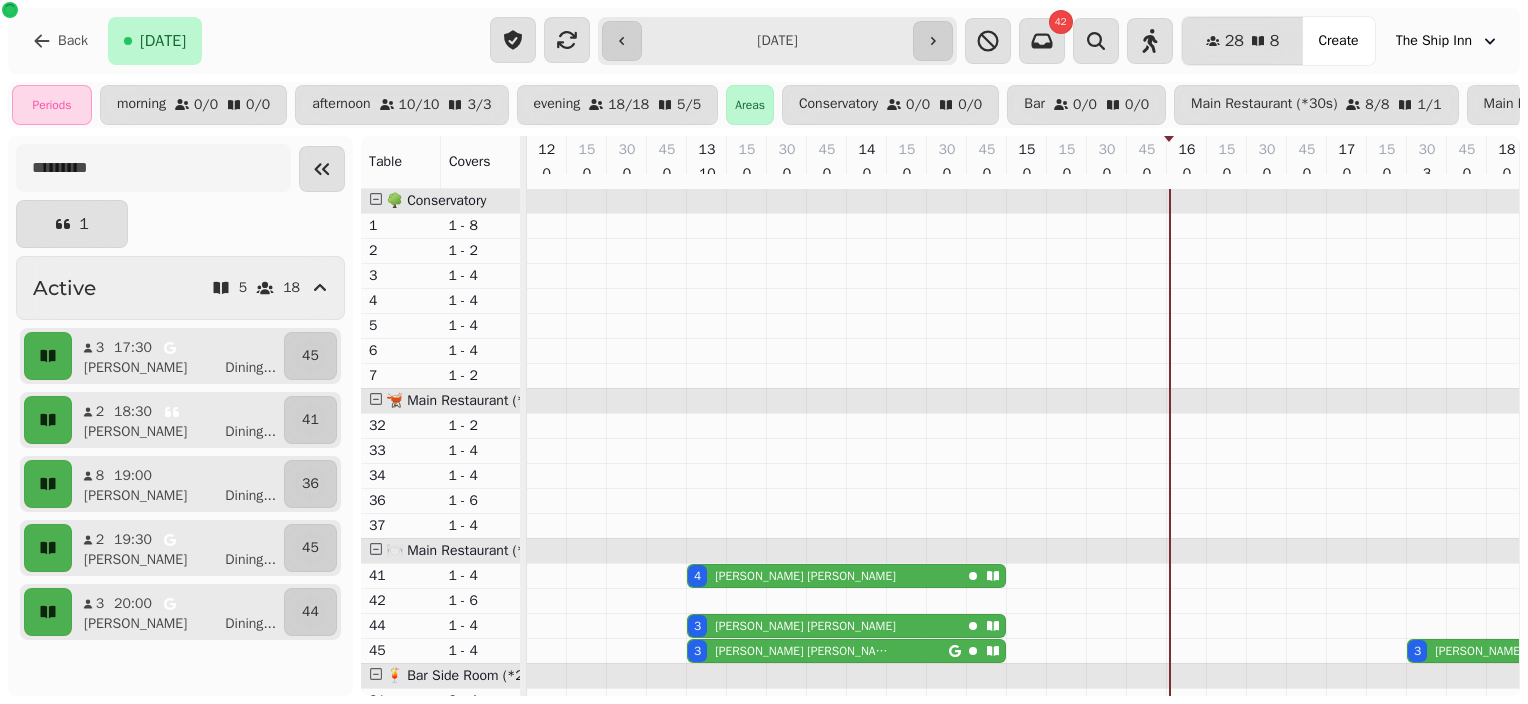 scroll, scrollTop: 0, scrollLeft: 0, axis: both 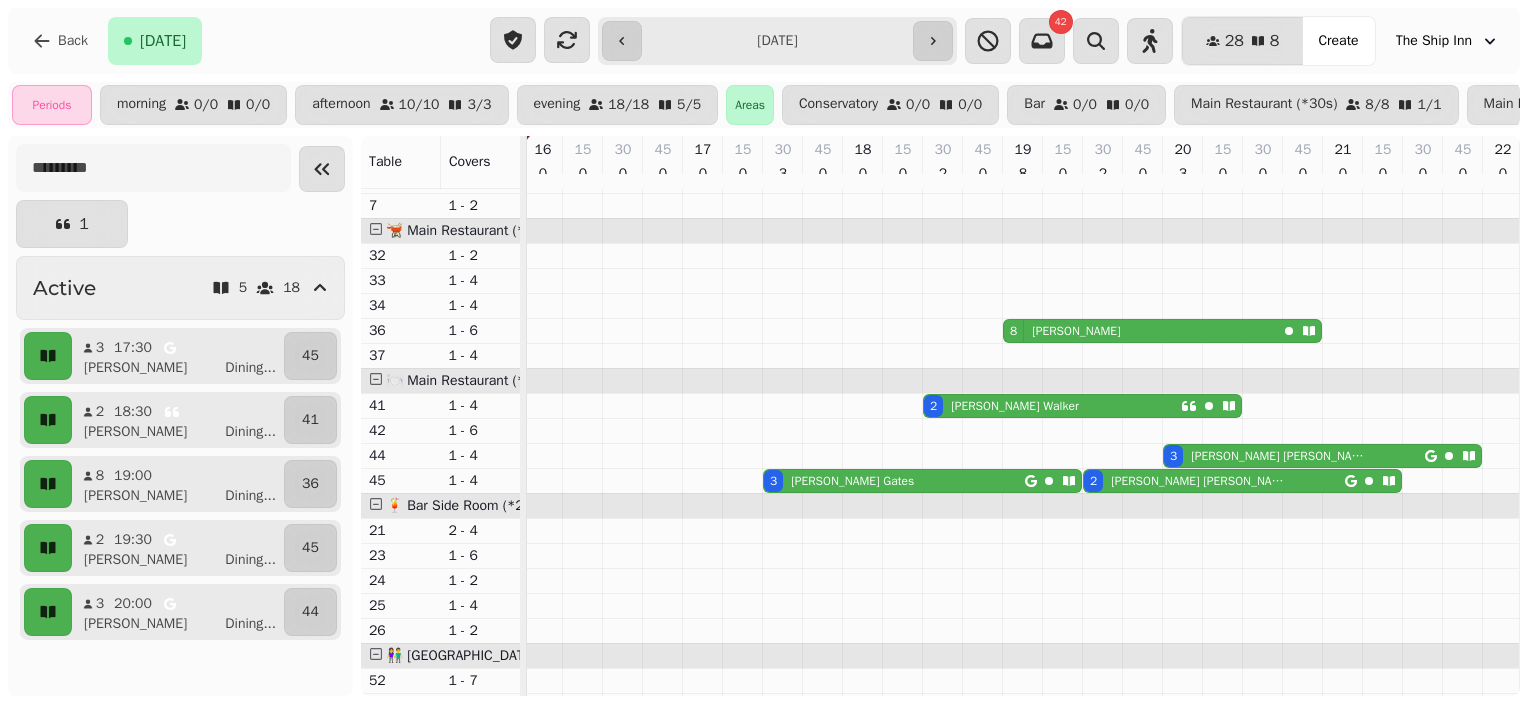 click on "**********" at bounding box center (777, 41) 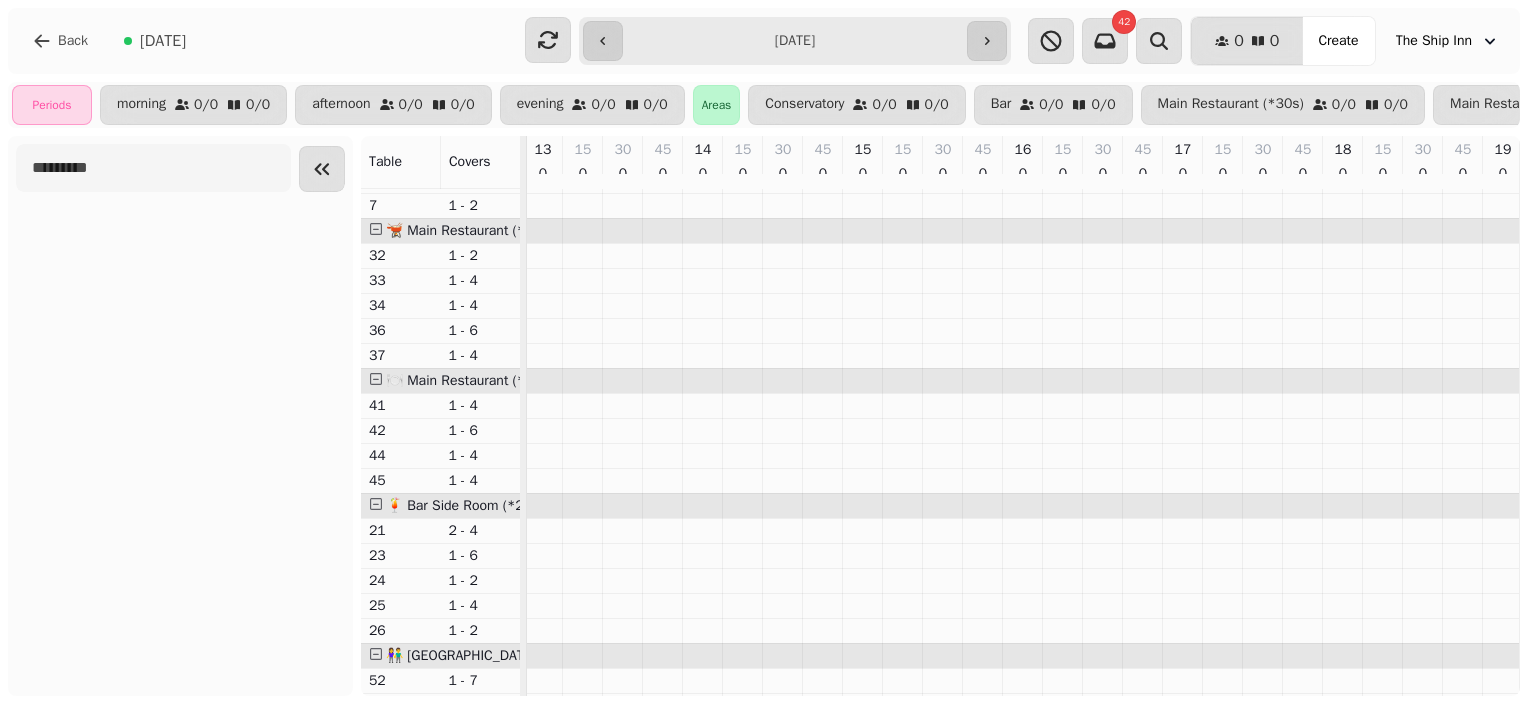scroll, scrollTop: 0, scrollLeft: 459, axis: horizontal 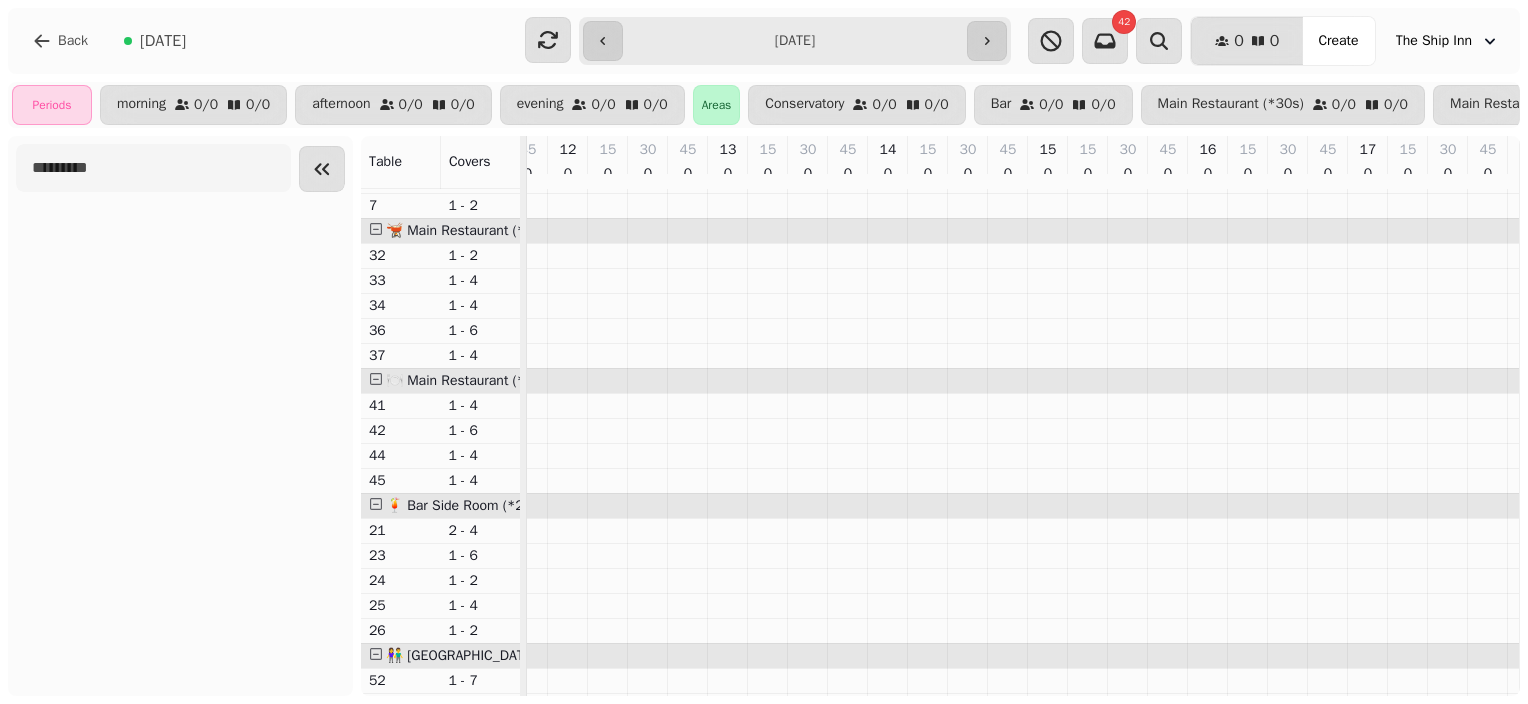 type on "**********" 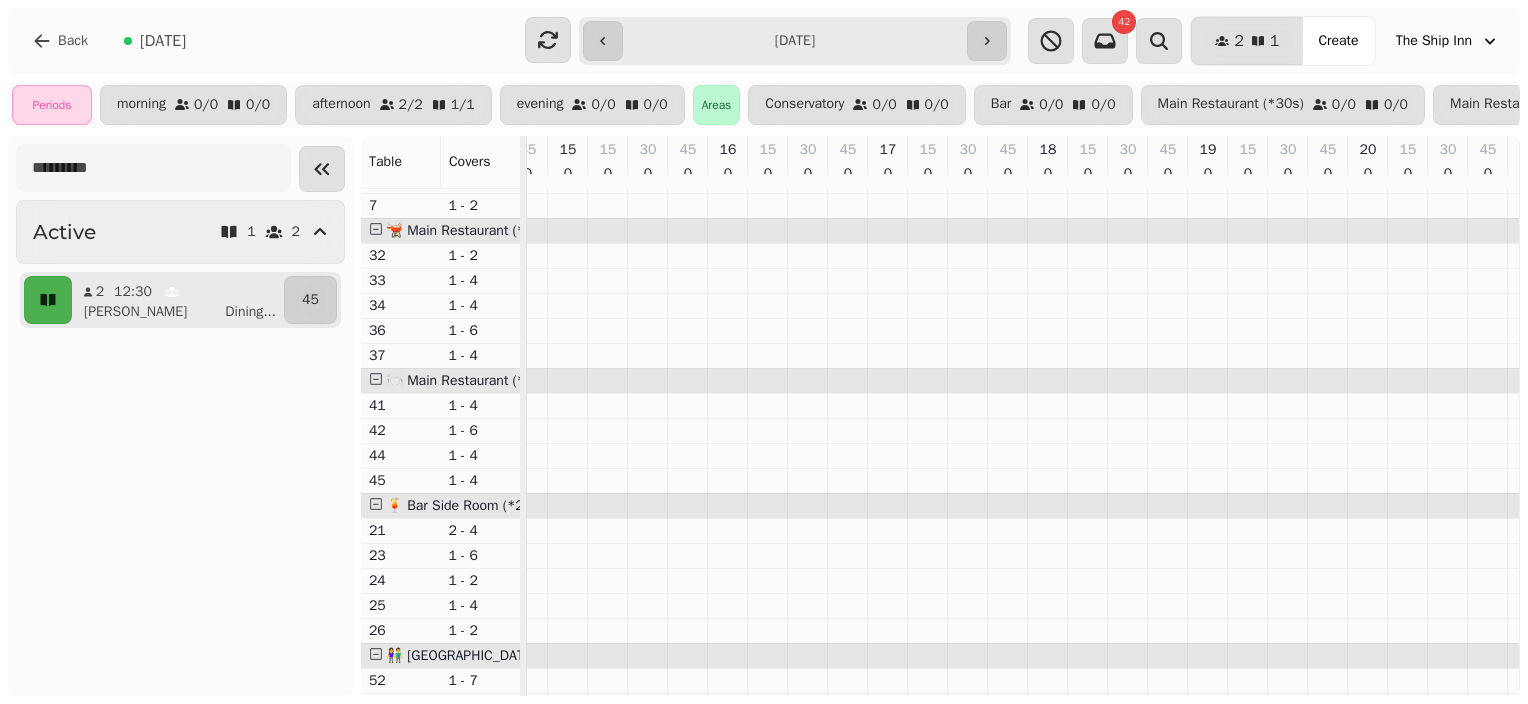 scroll, scrollTop: 0, scrollLeft: 0, axis: both 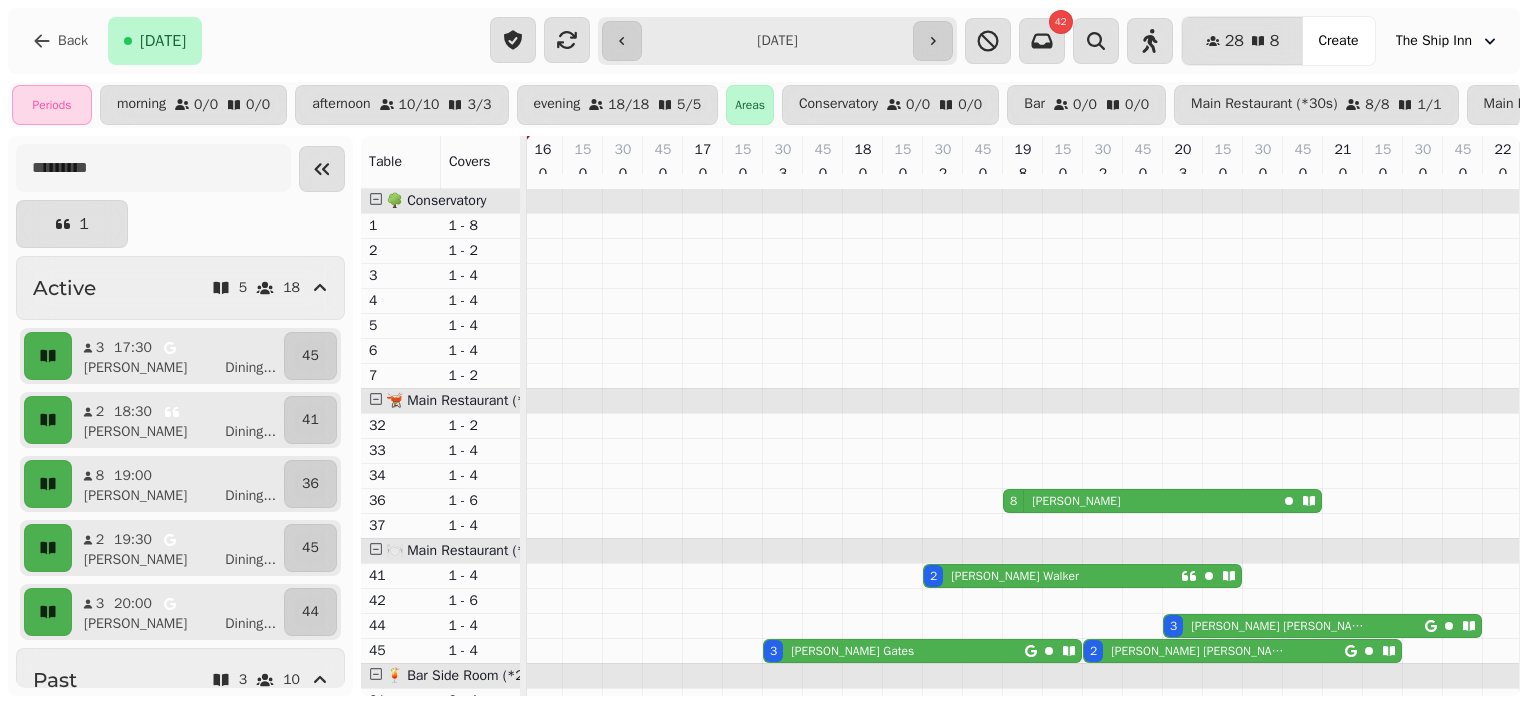 click on "**********" at bounding box center (777, 41) 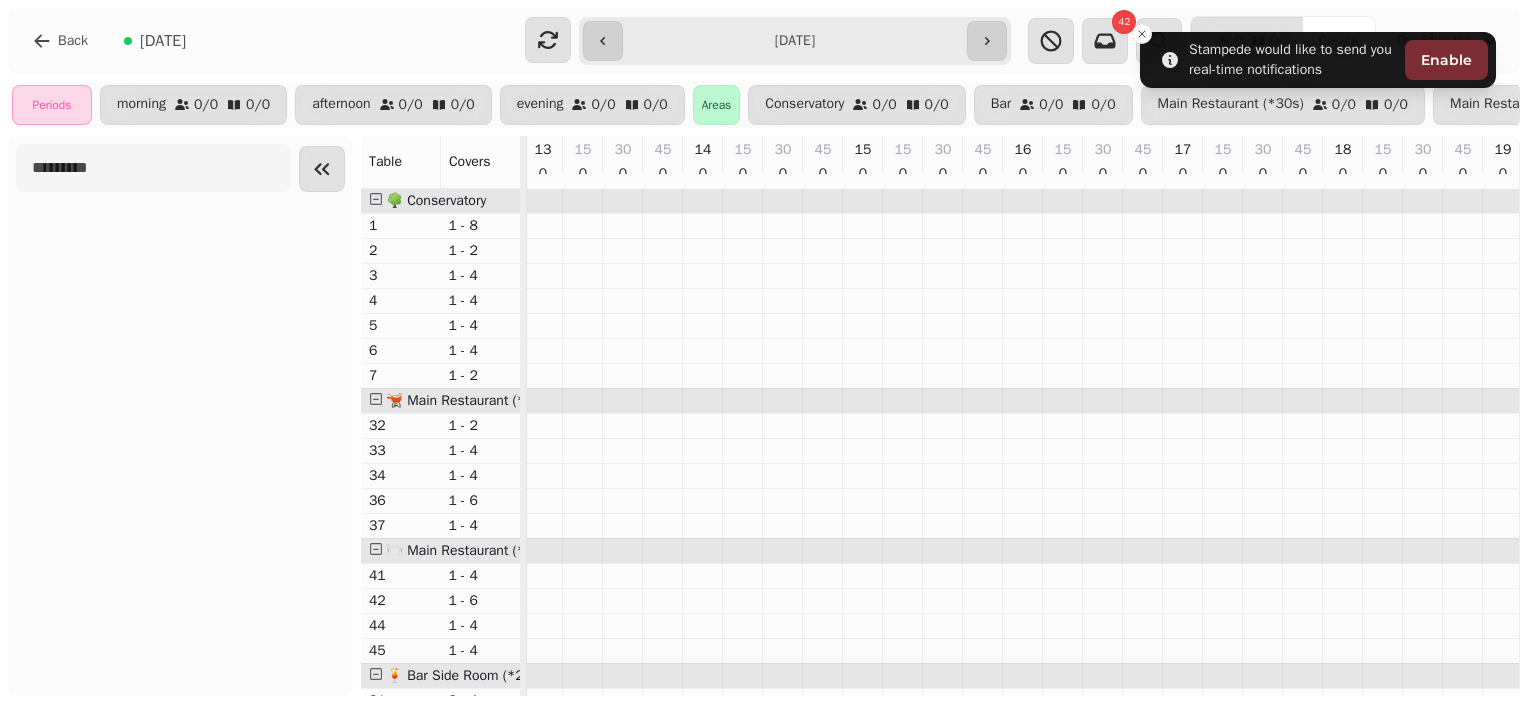 scroll, scrollTop: 0, scrollLeft: 1124, axis: horizontal 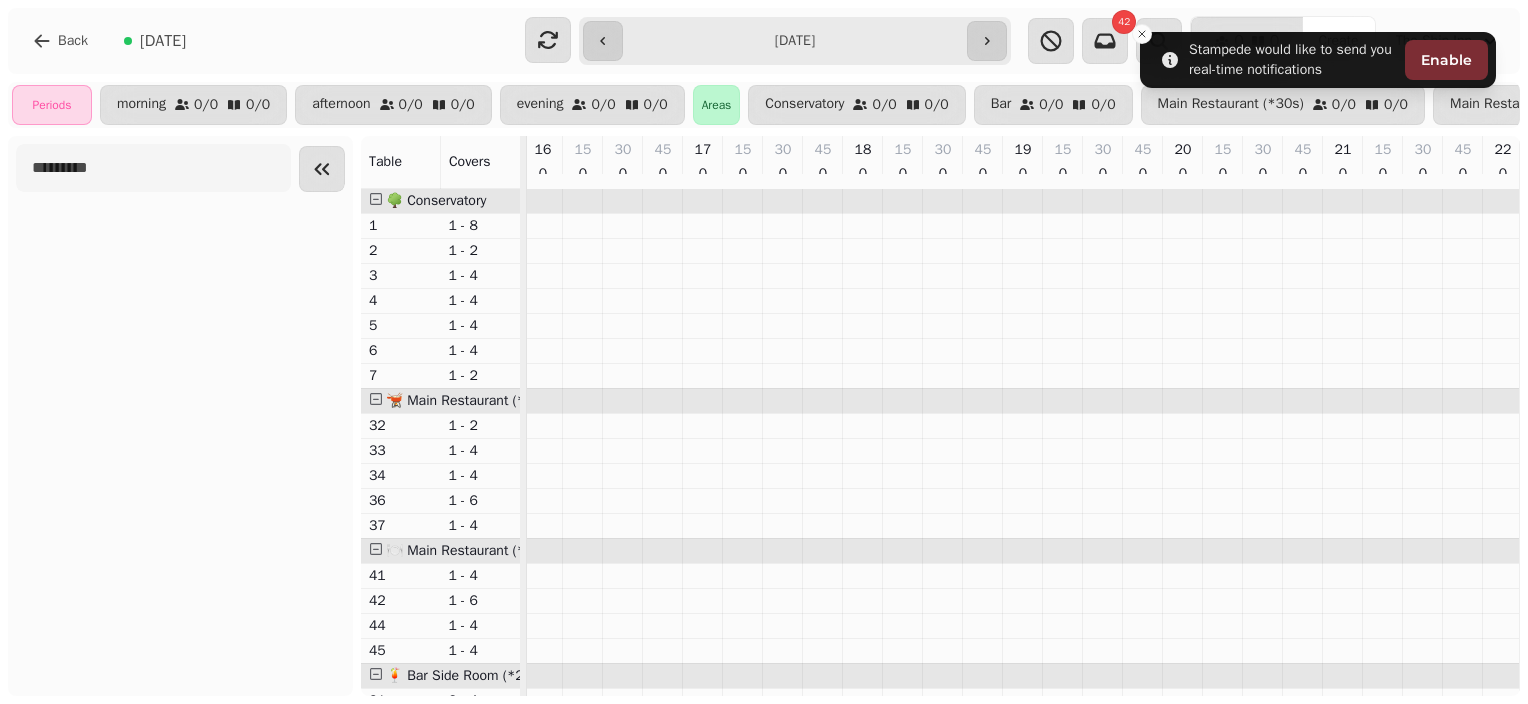 type on "**********" 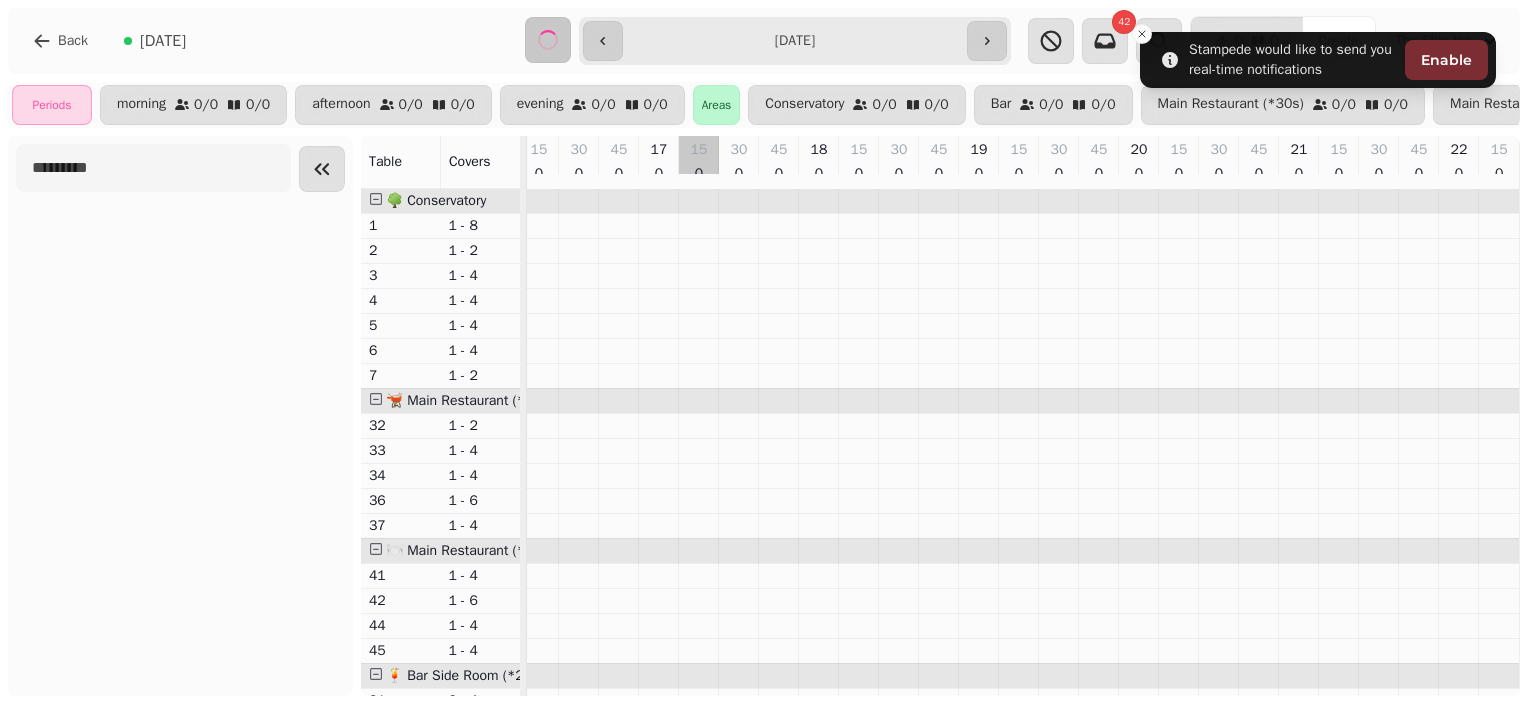scroll, scrollTop: 0, scrollLeft: 644, axis: horizontal 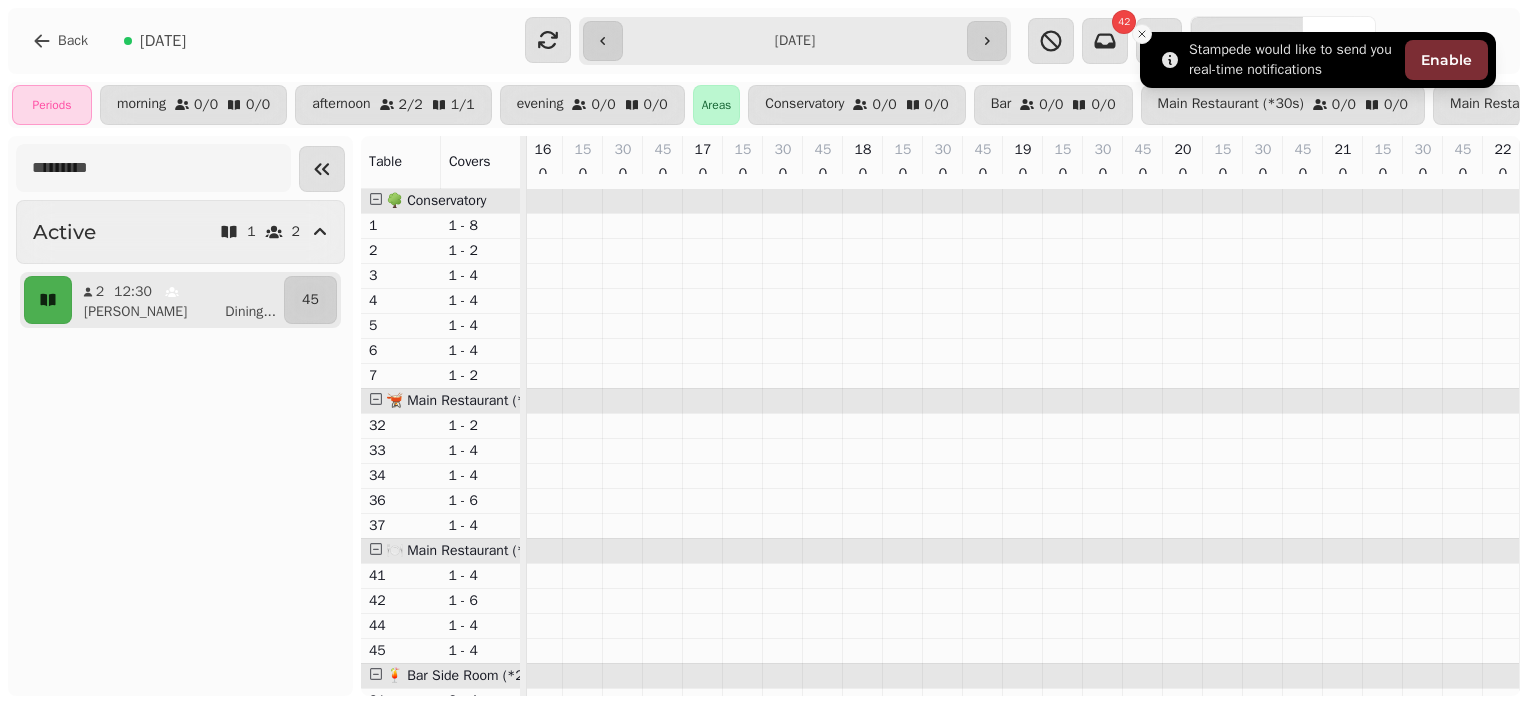 click 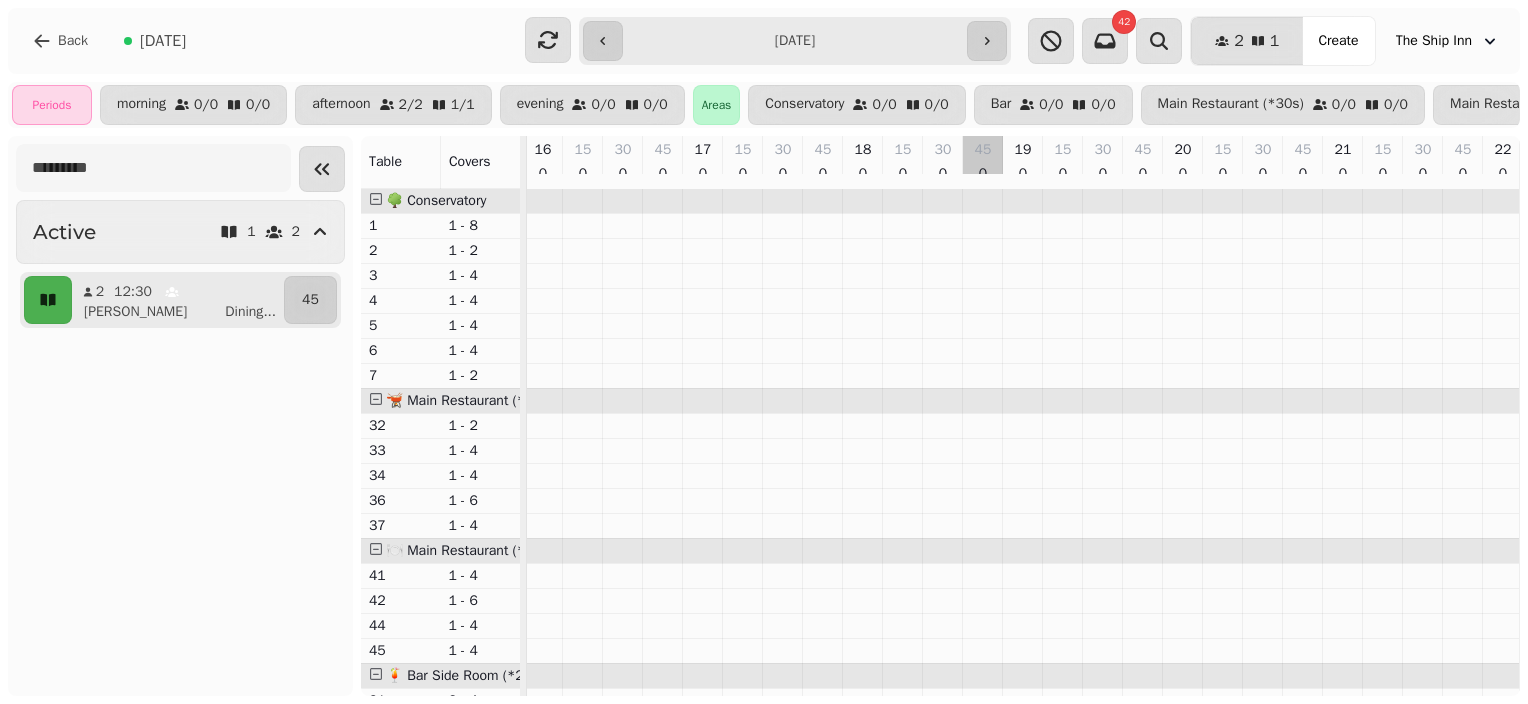 scroll, scrollTop: 190, scrollLeft: 644, axis: both 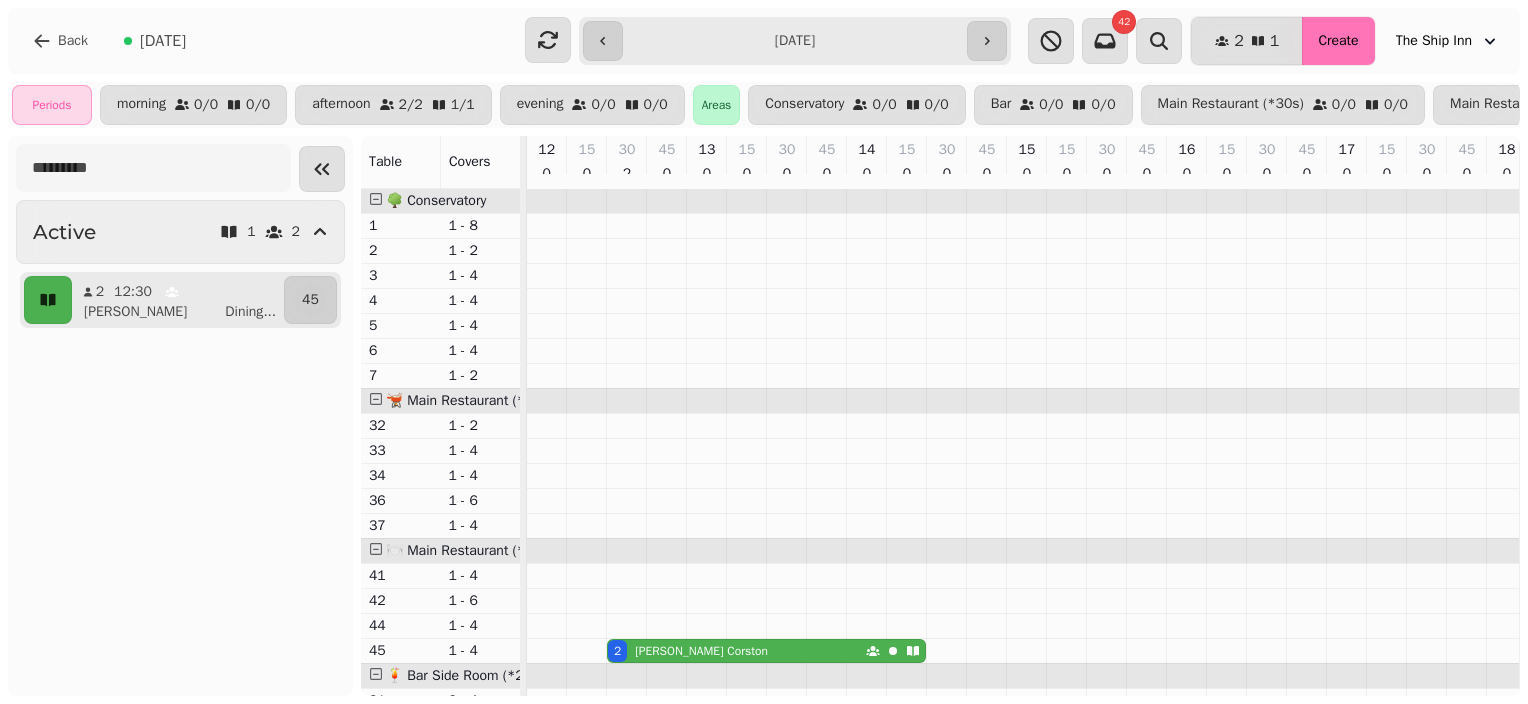 click on "Create" at bounding box center (1338, 41) 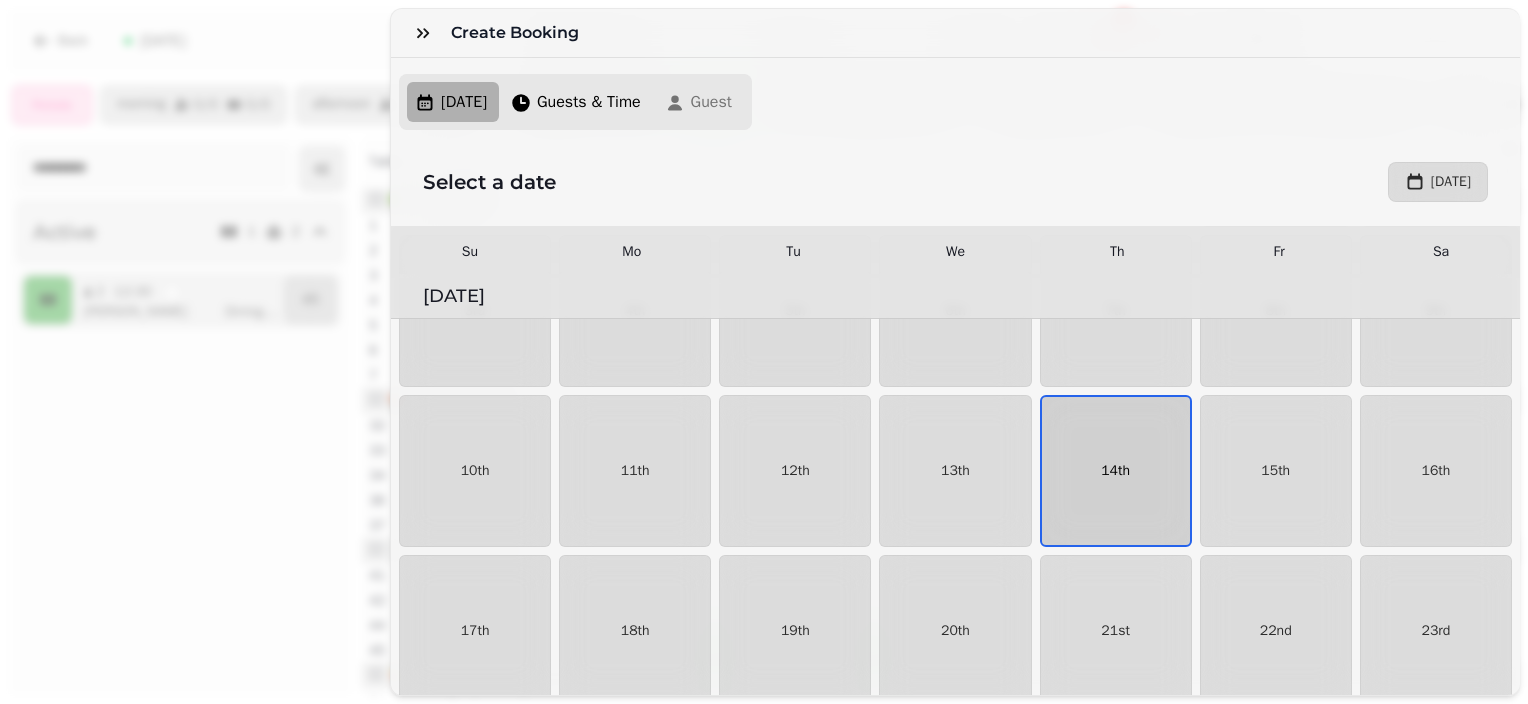 click on "14th" at bounding box center (1115, 471) 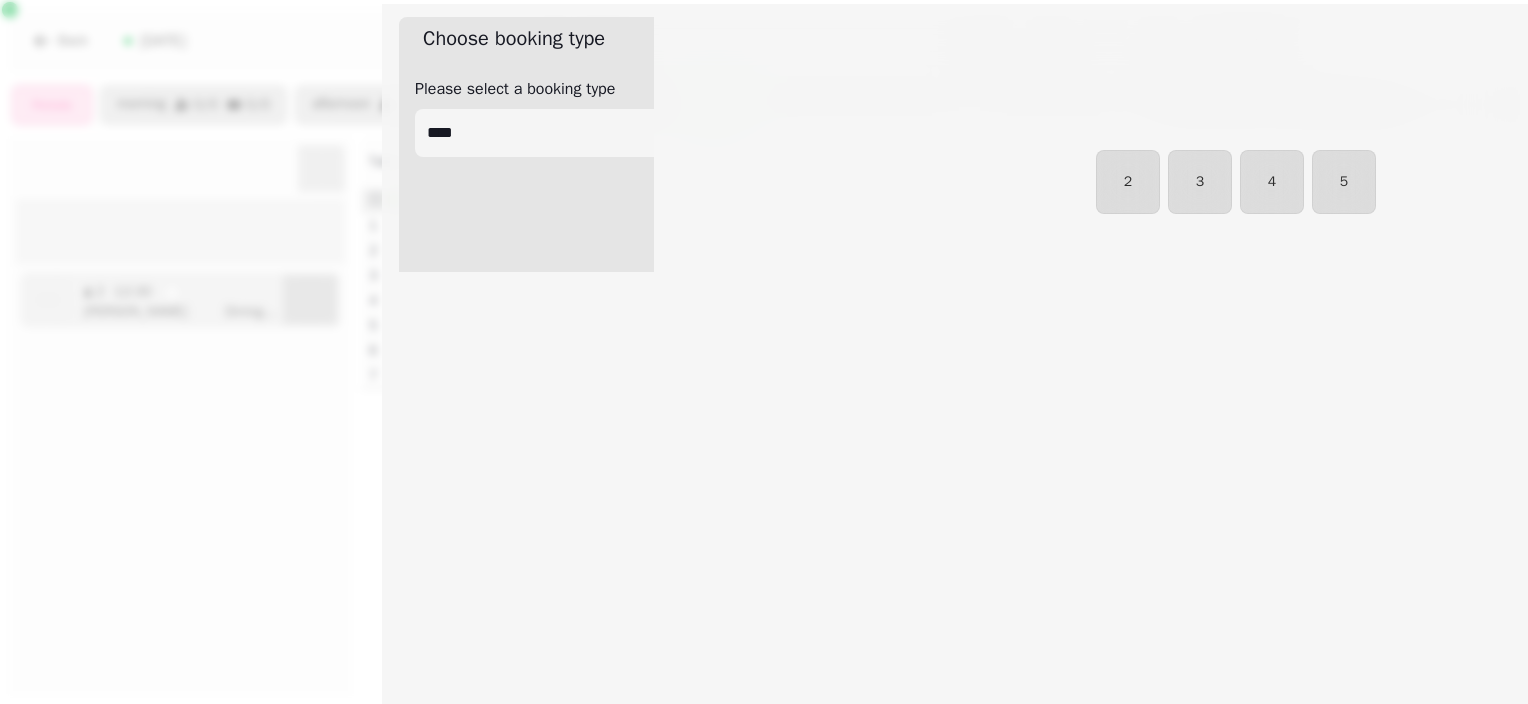 select on "****" 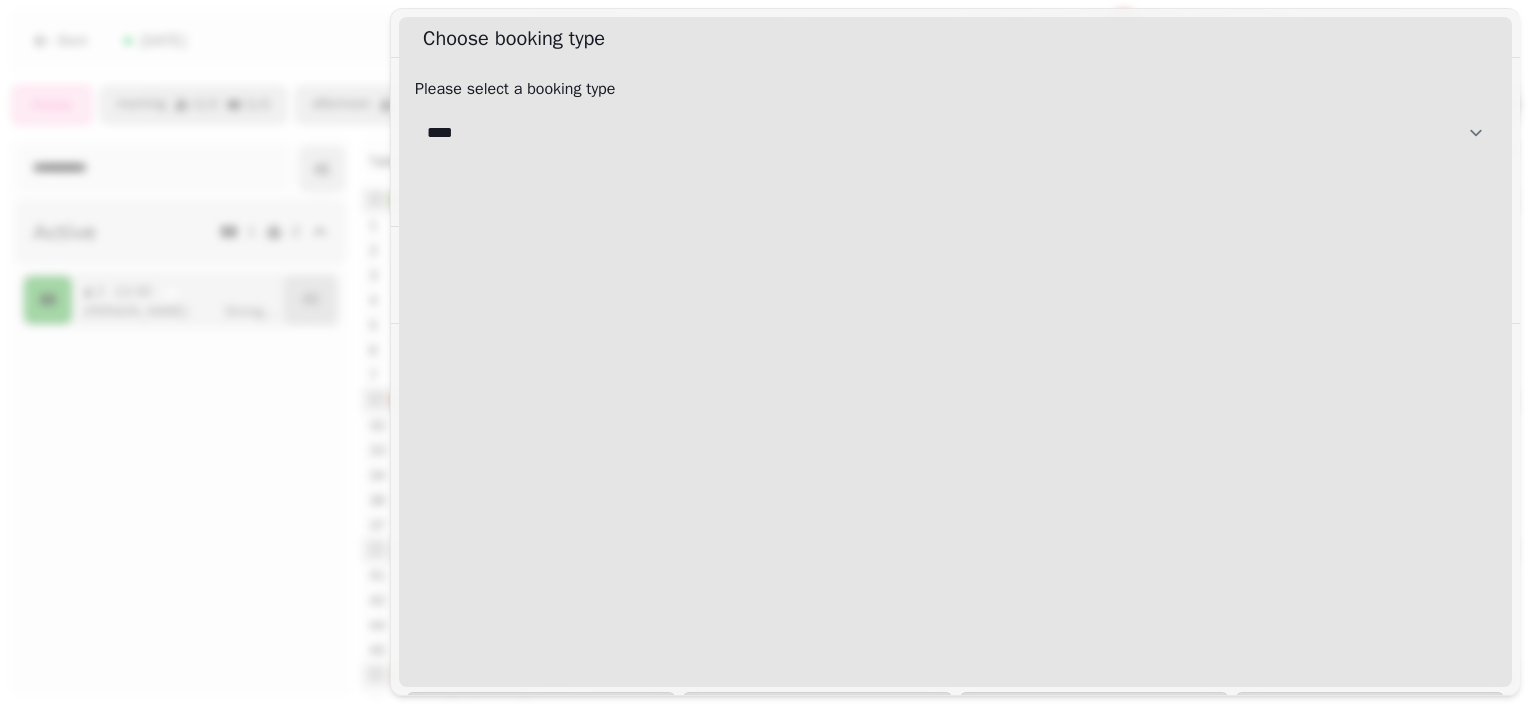 click on "**********" at bounding box center (955, 133) 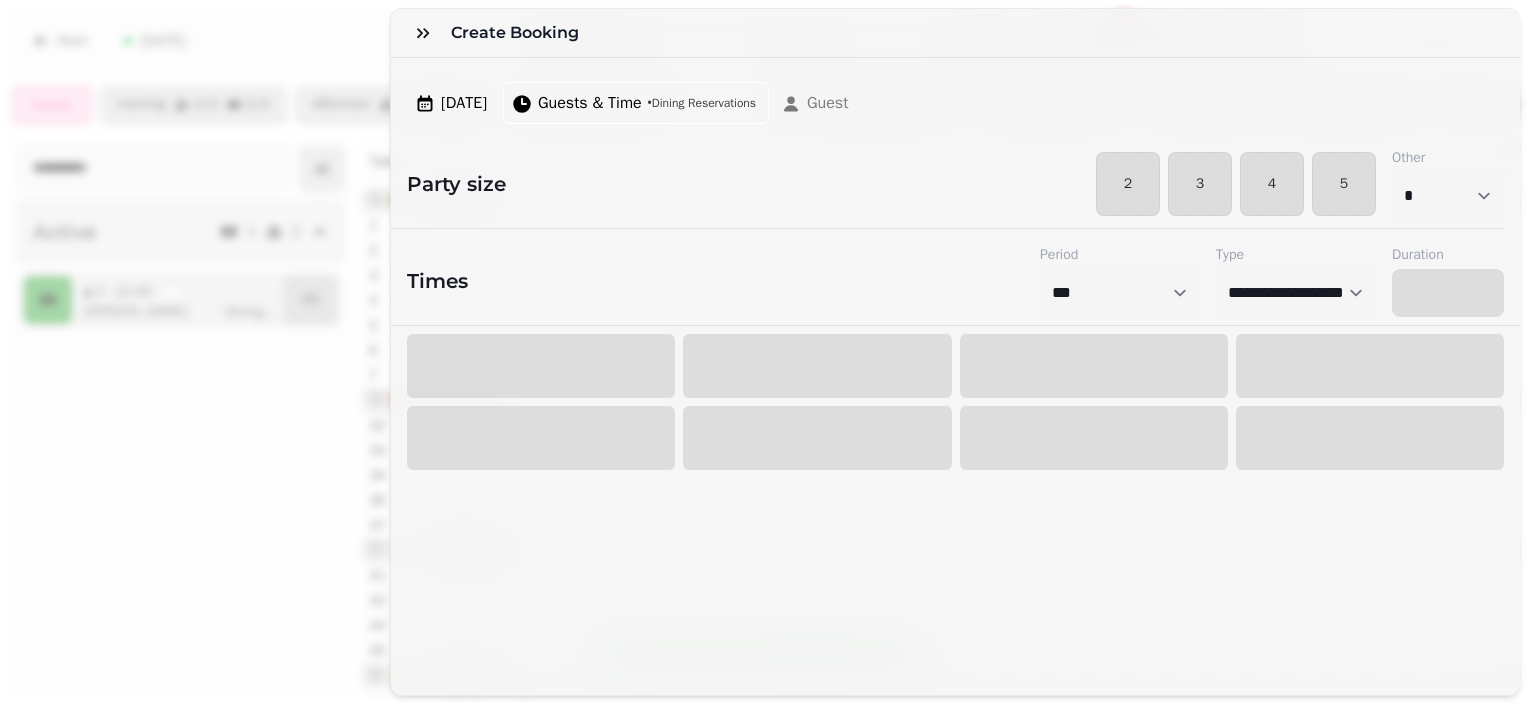 select on "****" 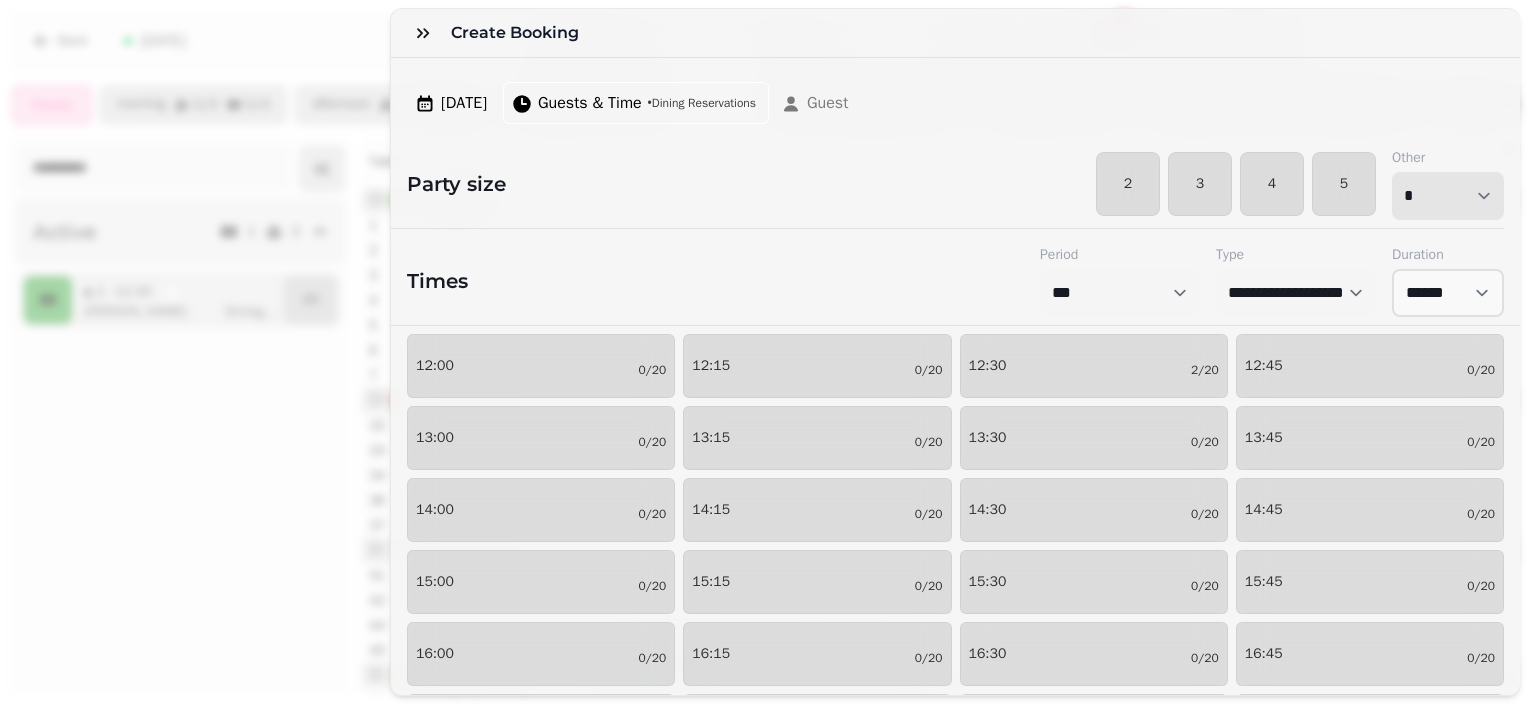 click on "* * * * * * * * * ** ** ** ** ** ** ** ** ** ** ** ** ** ** ** ** ** ** ** ** ** ** ** ** ** ** ** ** ** ** ** ** ** ** ** ** ** ** ** ** ** ** ** ** ** ** ** ** ** ** ** ** ** ** ** ** ** ** ** ** ** ** ** ** ** ** ** ** ** ** ** ** ** ** ** ** ** ** ** ** ** ** ** ** ** ** ** ** ** ** *** *** *** *** *** *** *** *** *** *** *** *** *** *** *** *** *** *** *** *** ***" at bounding box center [1448, 196] 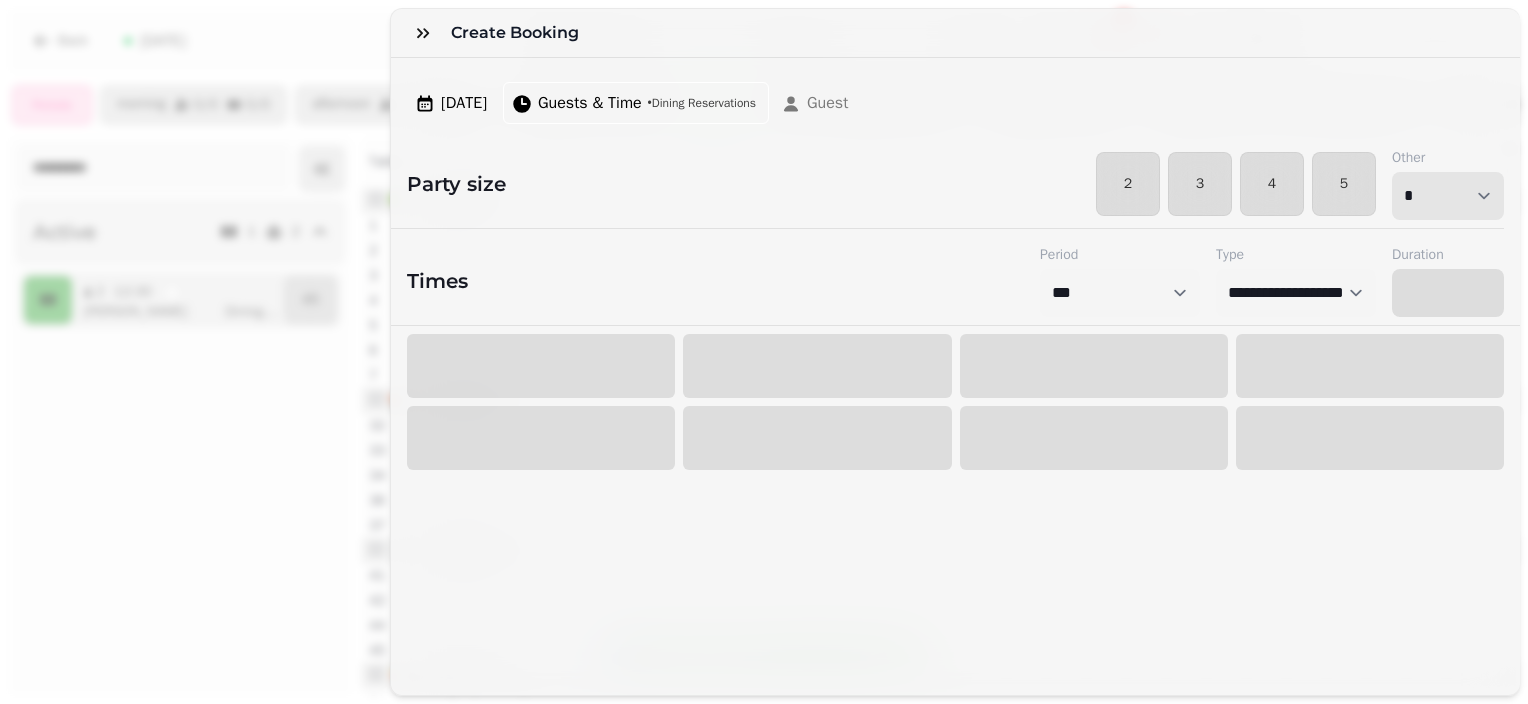 select on "****" 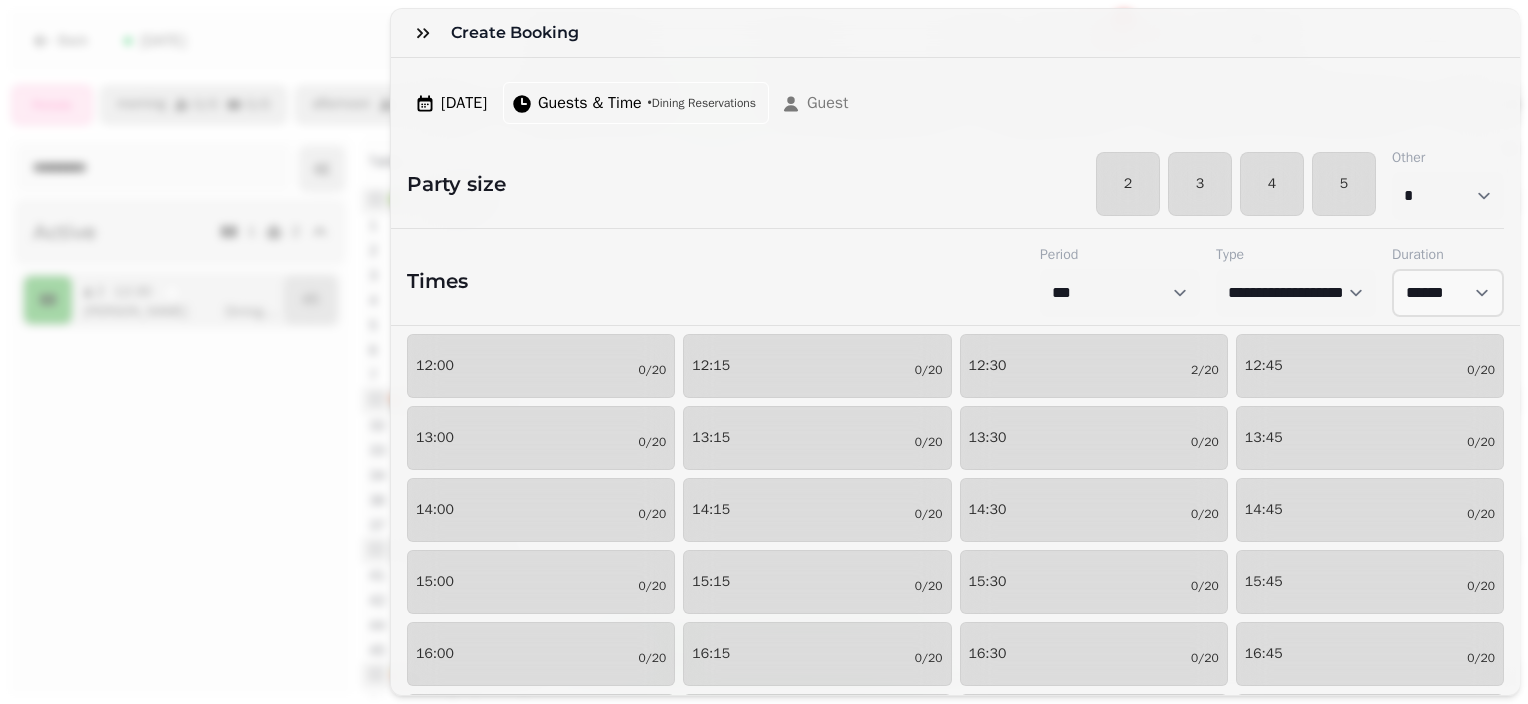 click on "Party size" at bounding box center (633, 184) 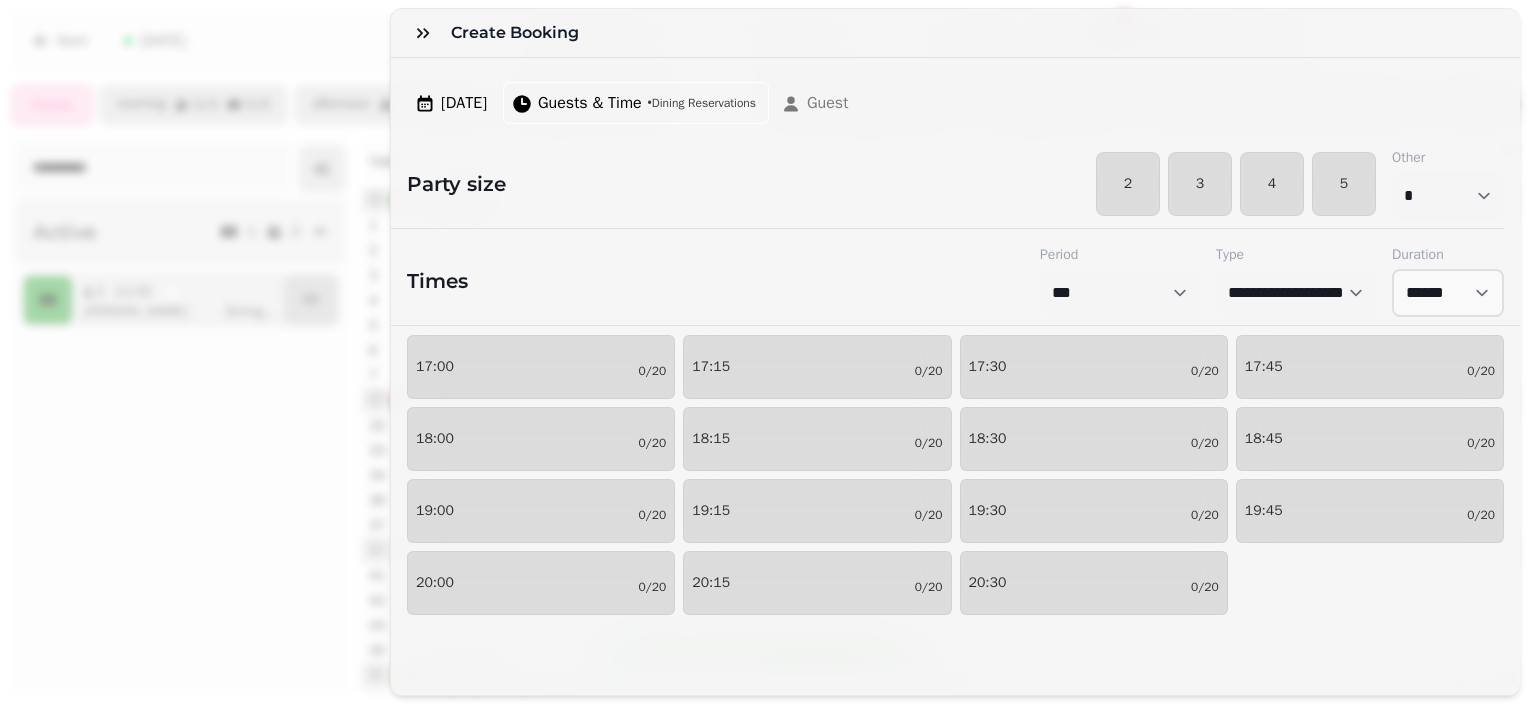 scroll, scrollTop: 400, scrollLeft: 0, axis: vertical 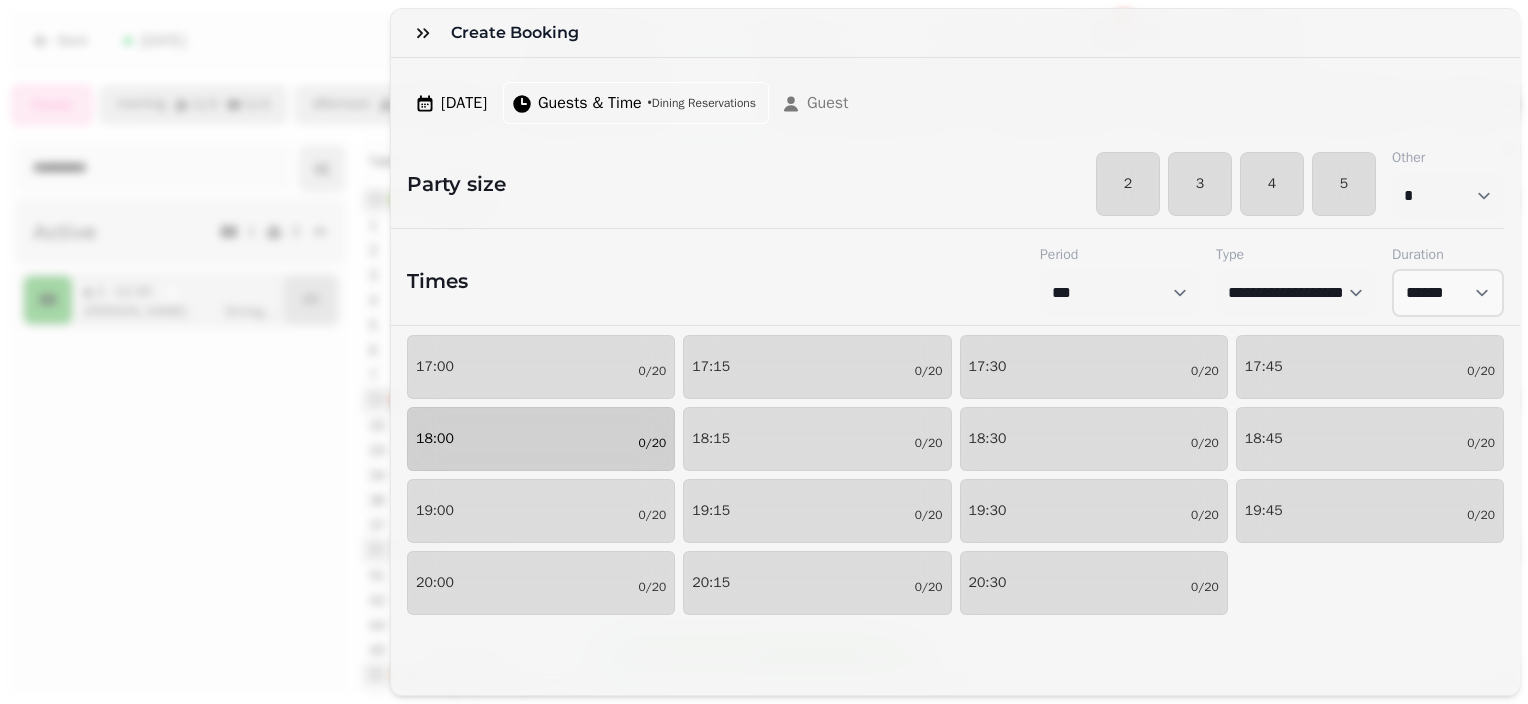 click on "18:00 0/20" at bounding box center [541, 439] 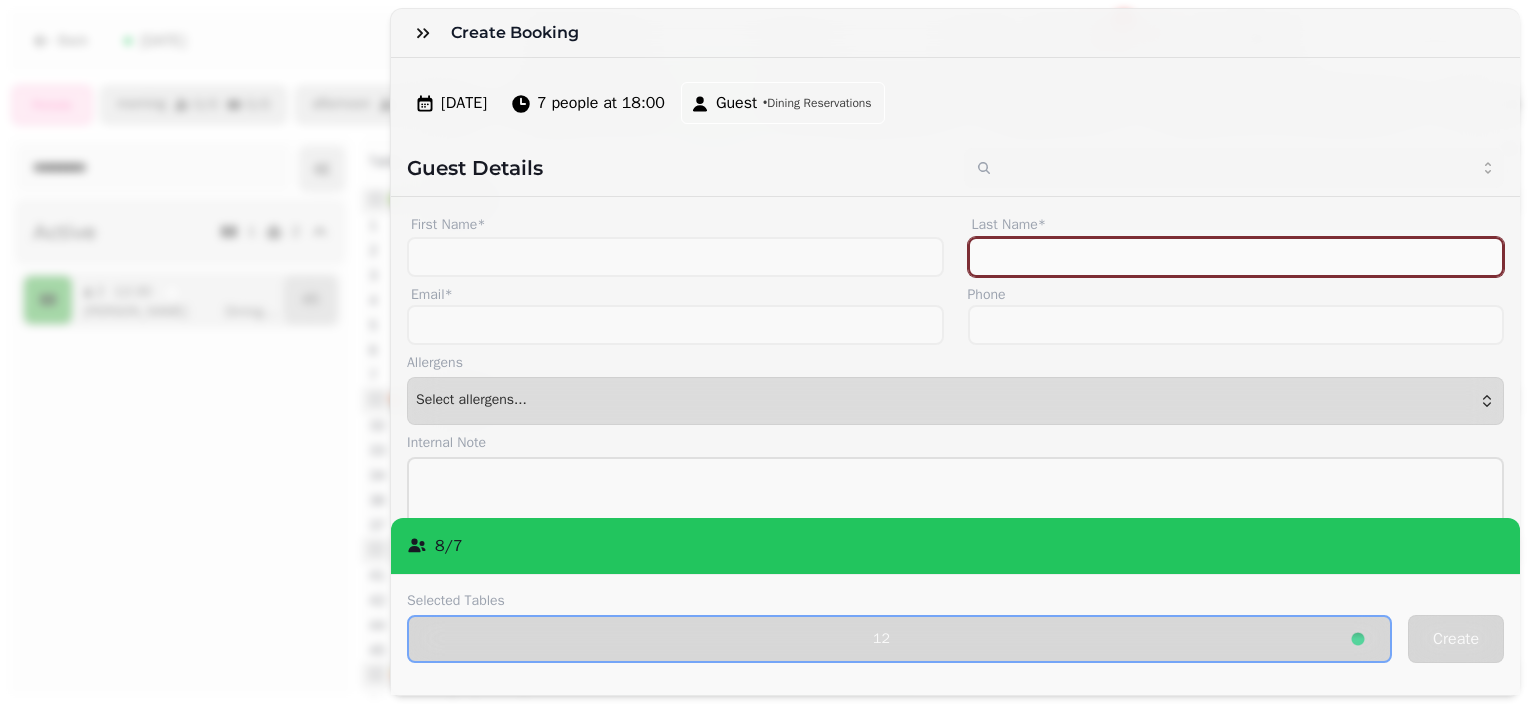 click on "Last Name*" at bounding box center [1236, 257] 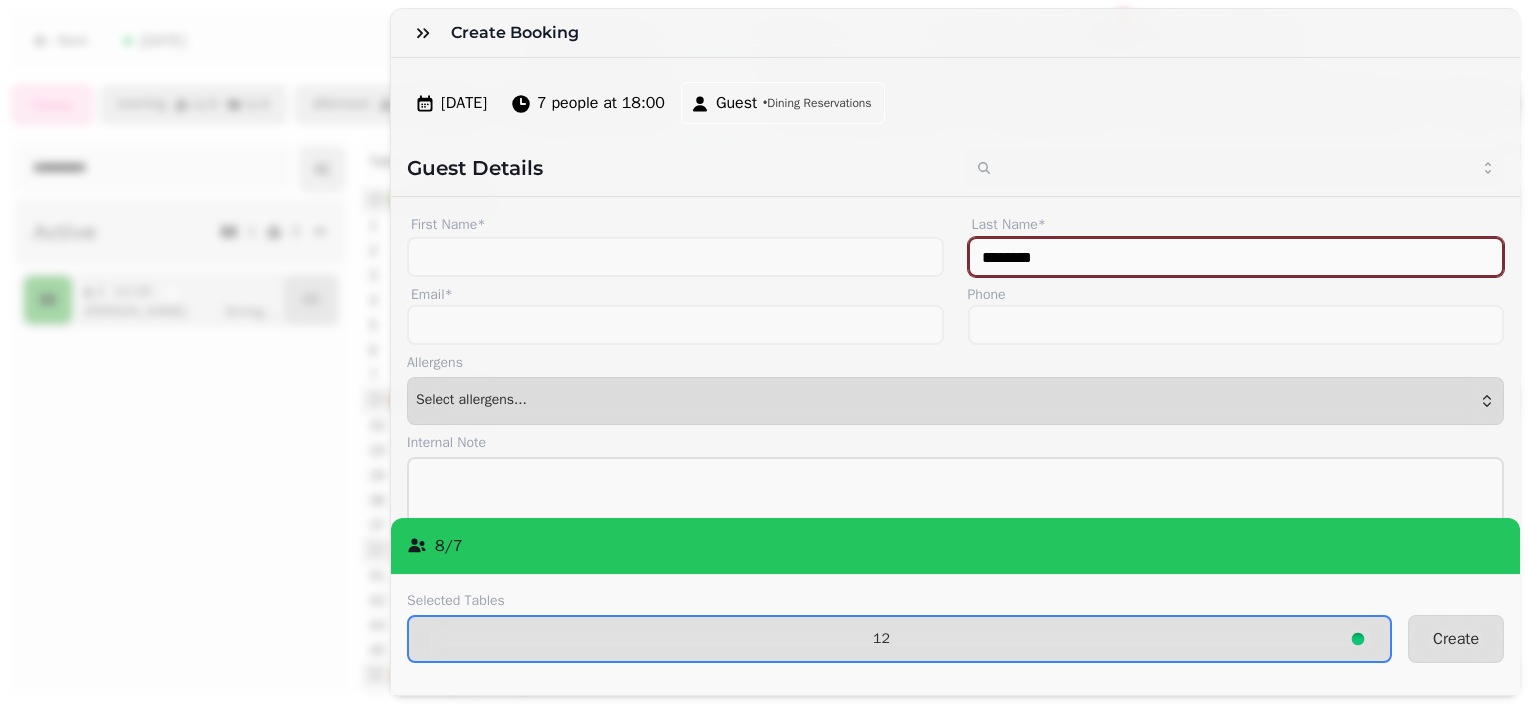 type on "********" 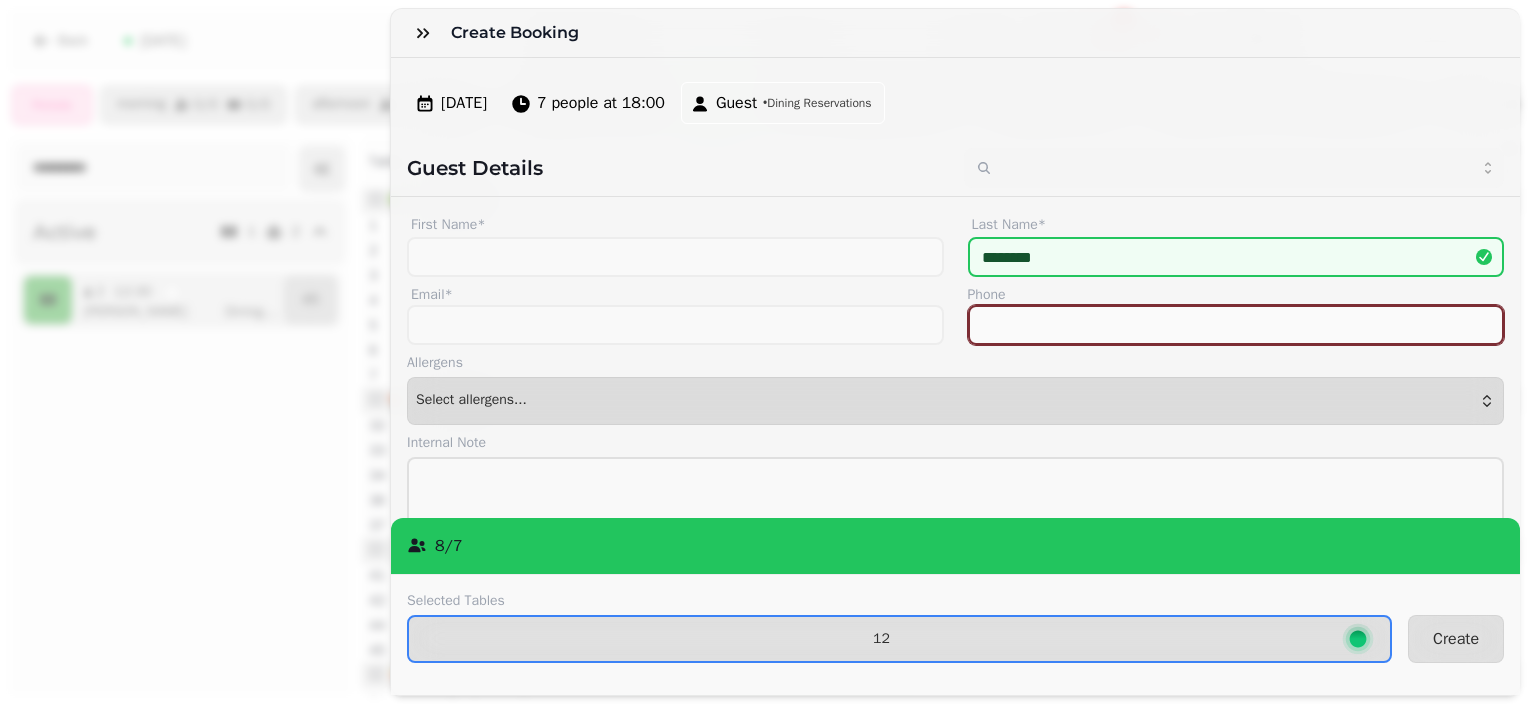 click on "Phone" at bounding box center [1236, 325] 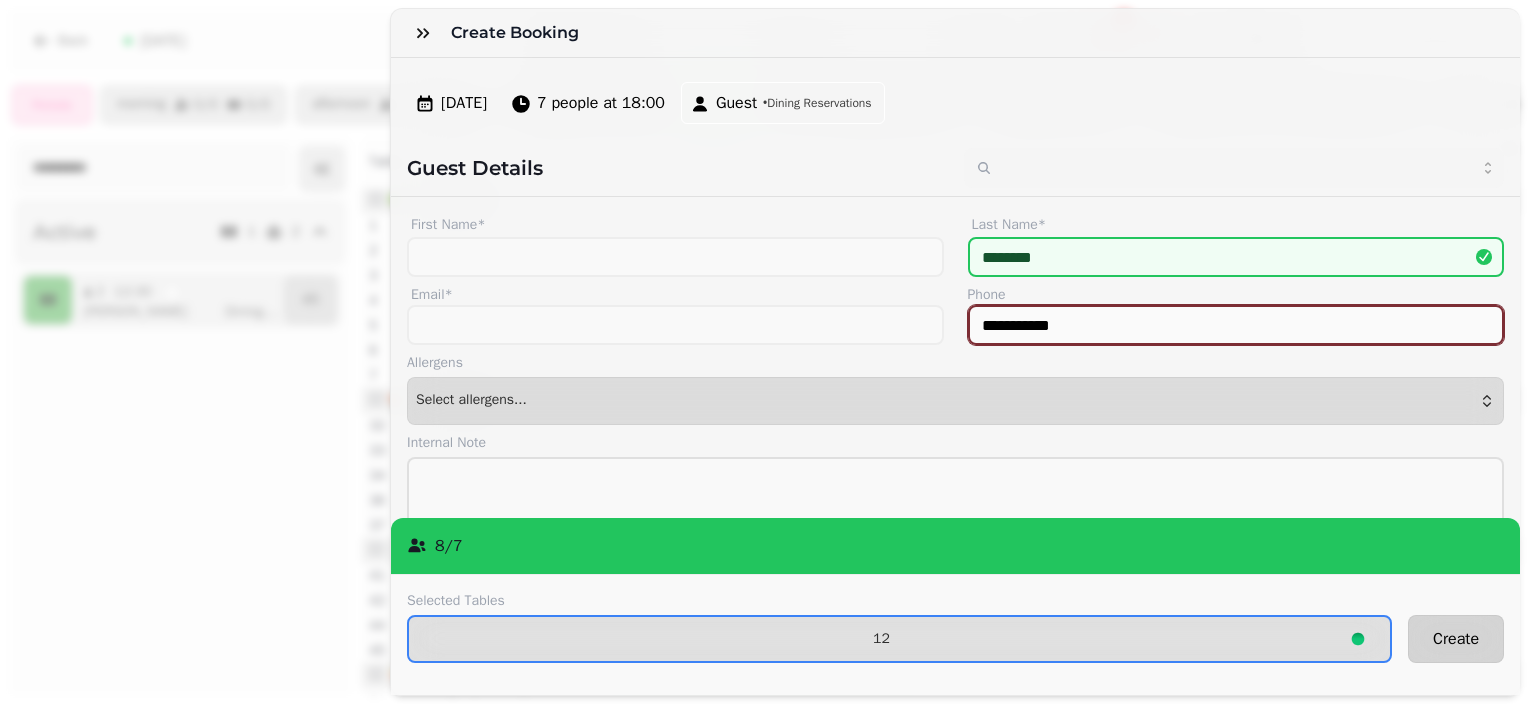 type on "**********" 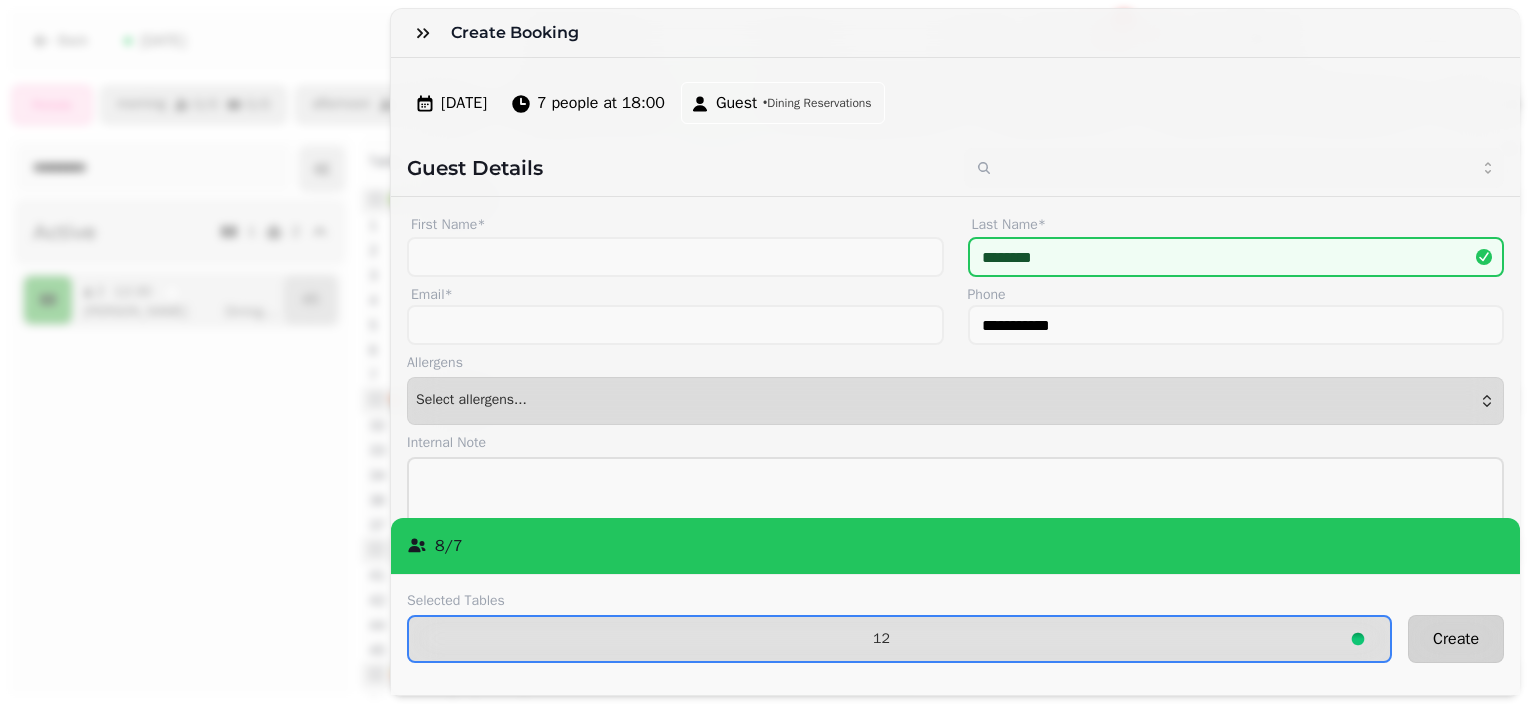 click on "Create" at bounding box center [1456, 639] 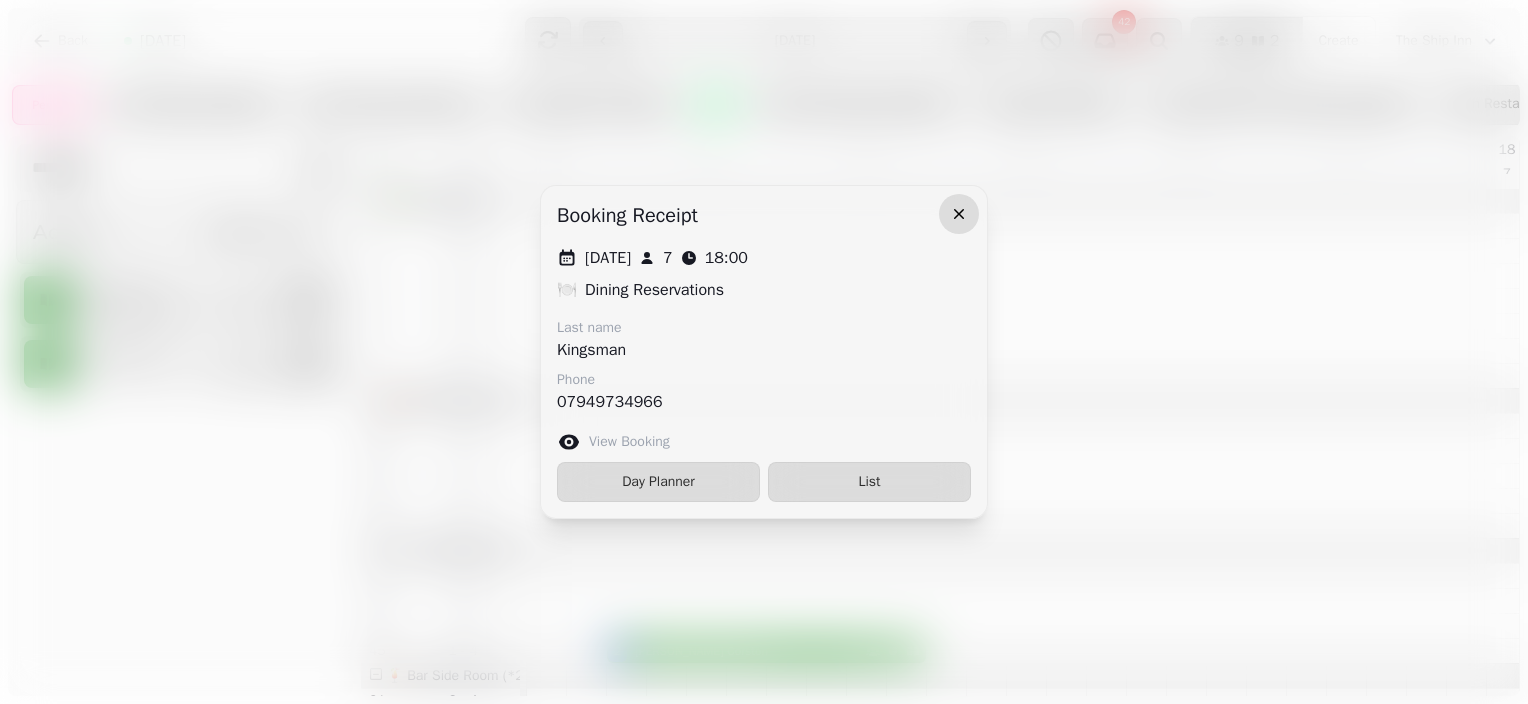 click 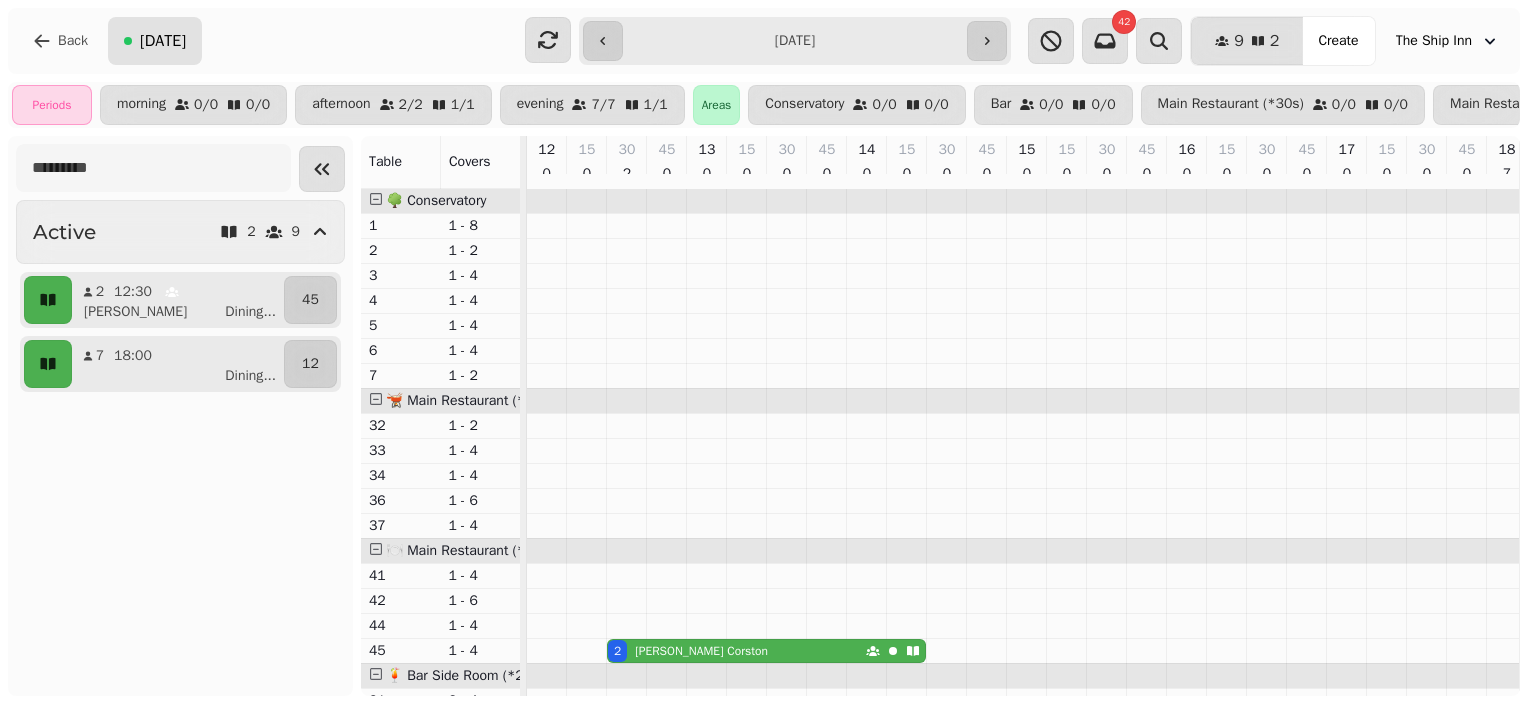 click on "[DATE]" at bounding box center [163, 41] 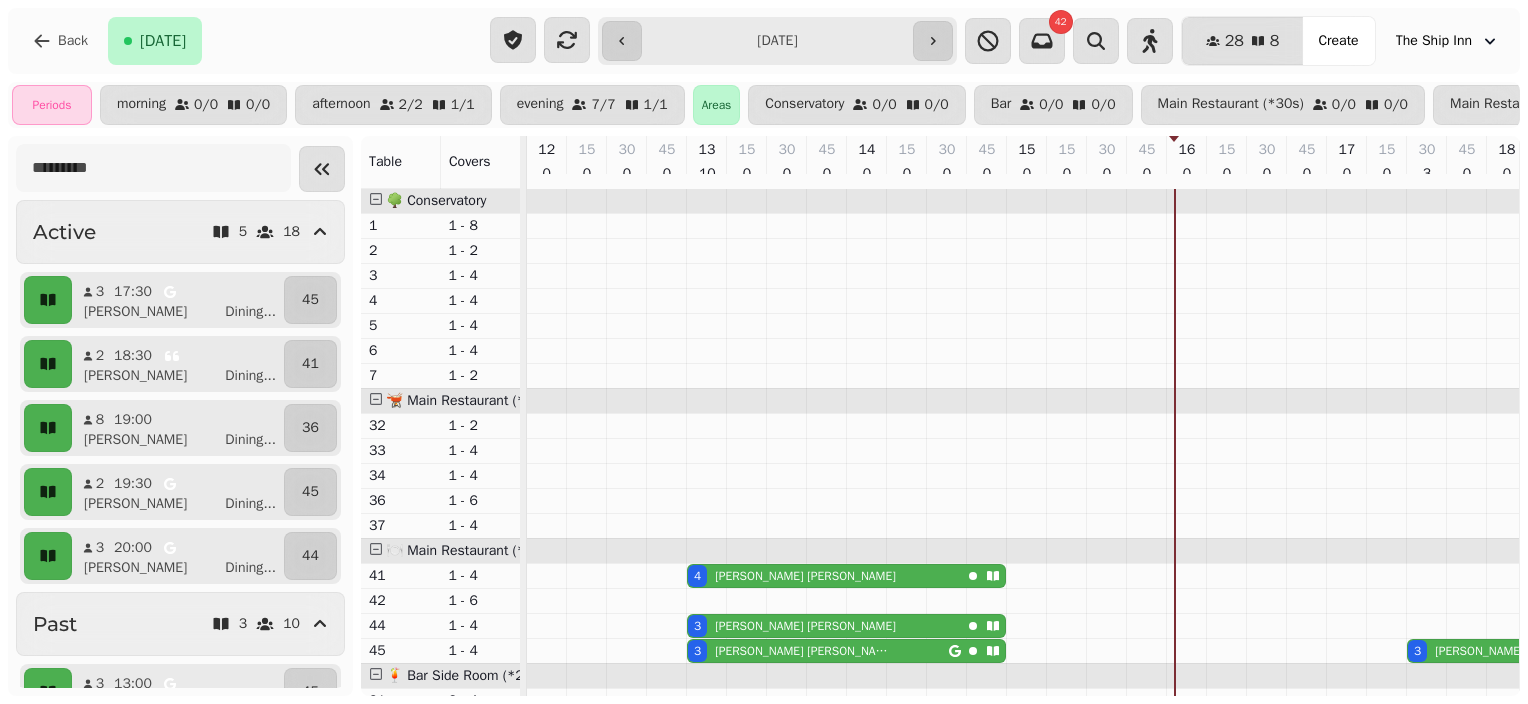 scroll, scrollTop: 0, scrollLeft: 644, axis: horizontal 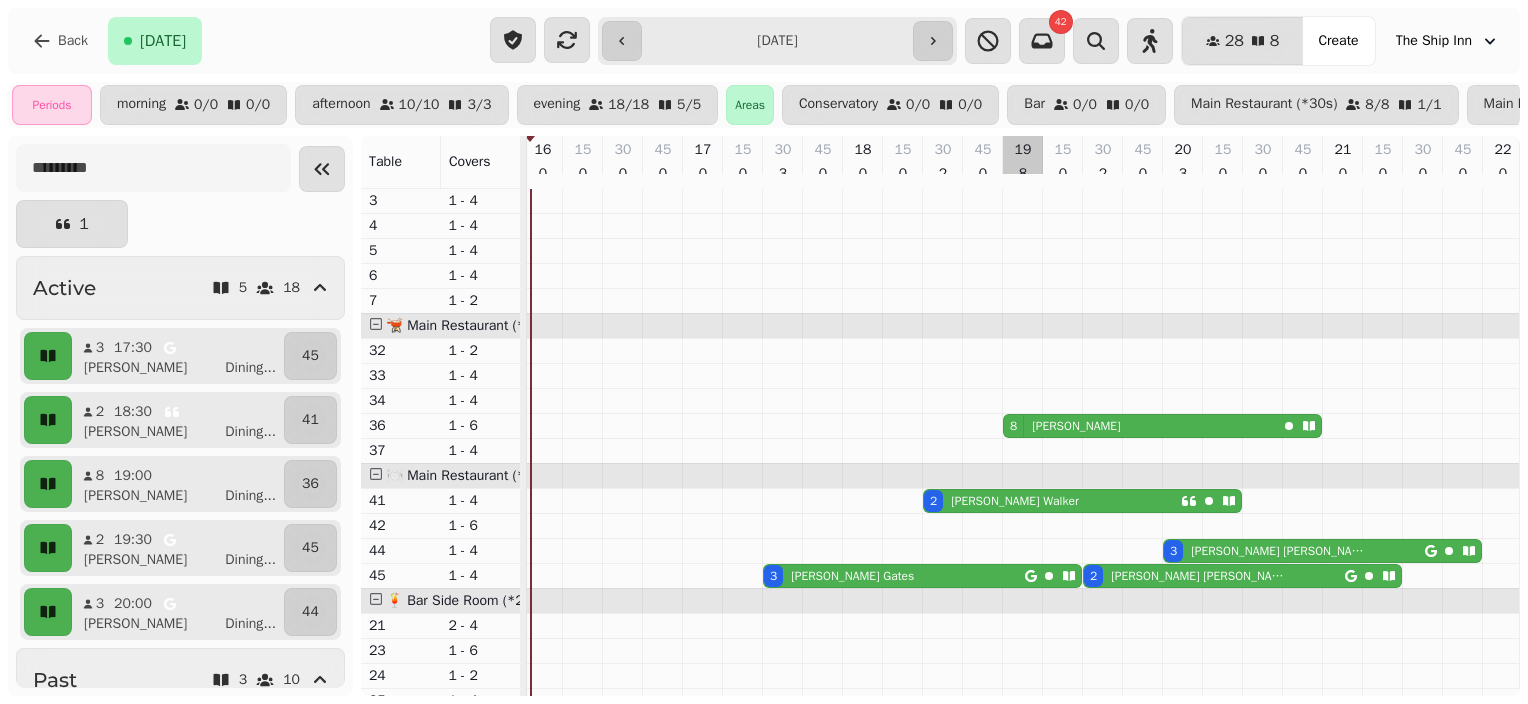 click at bounding box center [1023, 951] 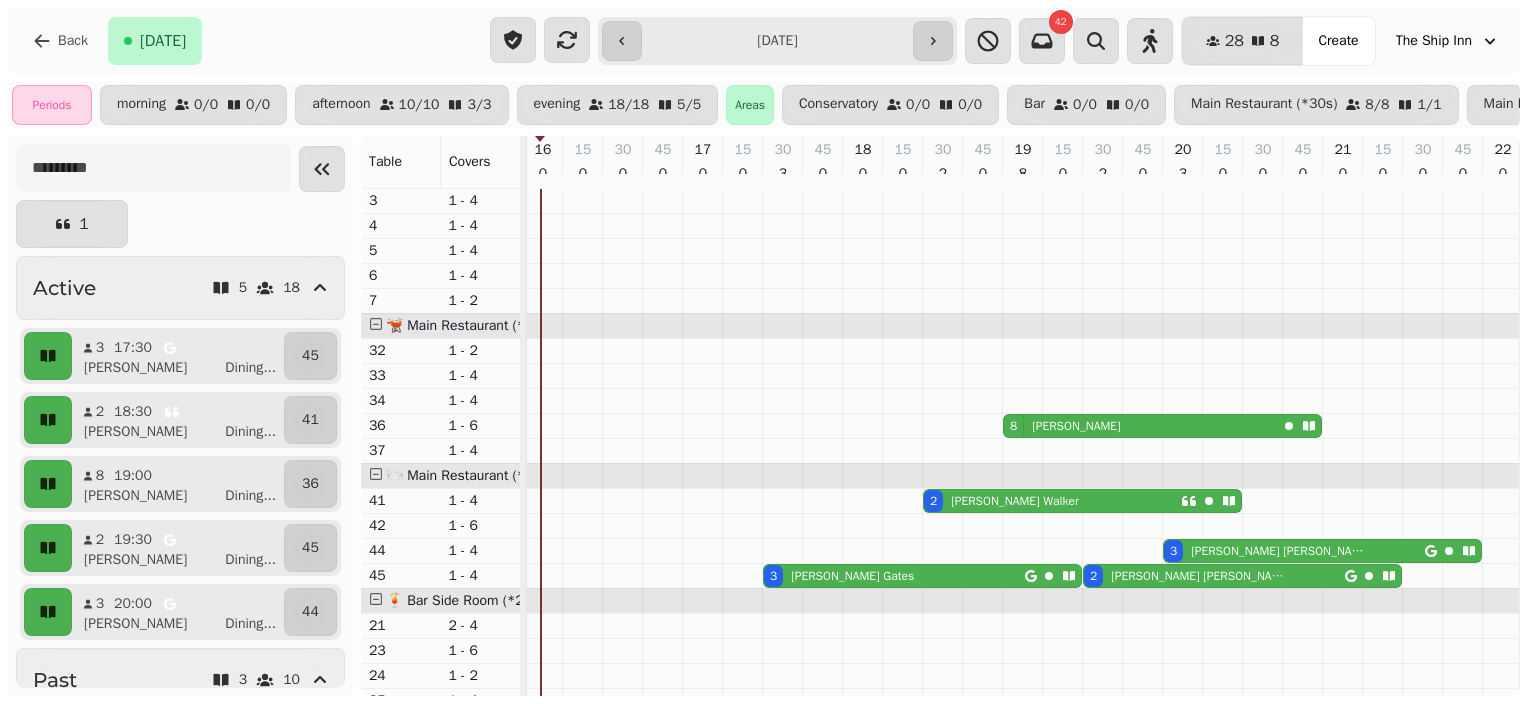 click on "**********" at bounding box center [777, 41] 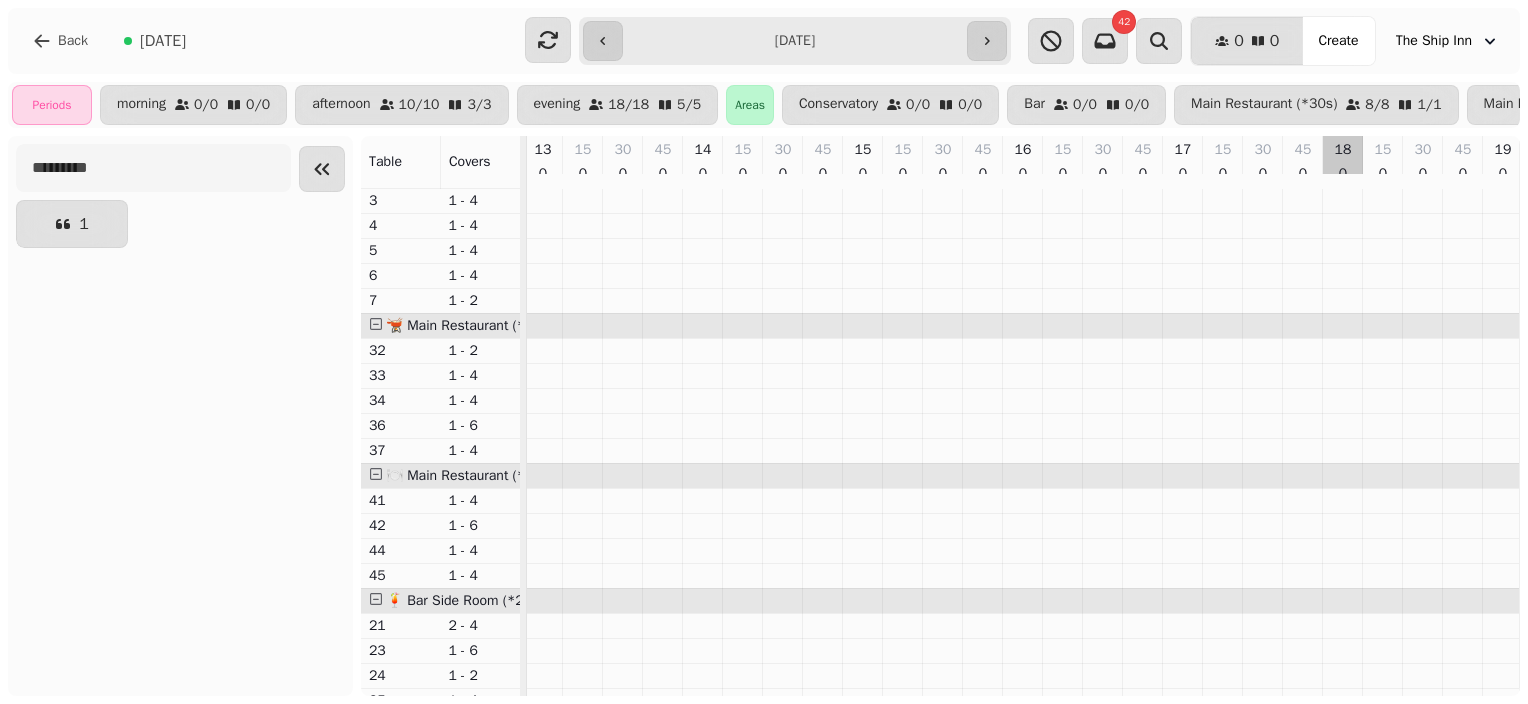 scroll, scrollTop: 0, scrollLeft: 1124, axis: horizontal 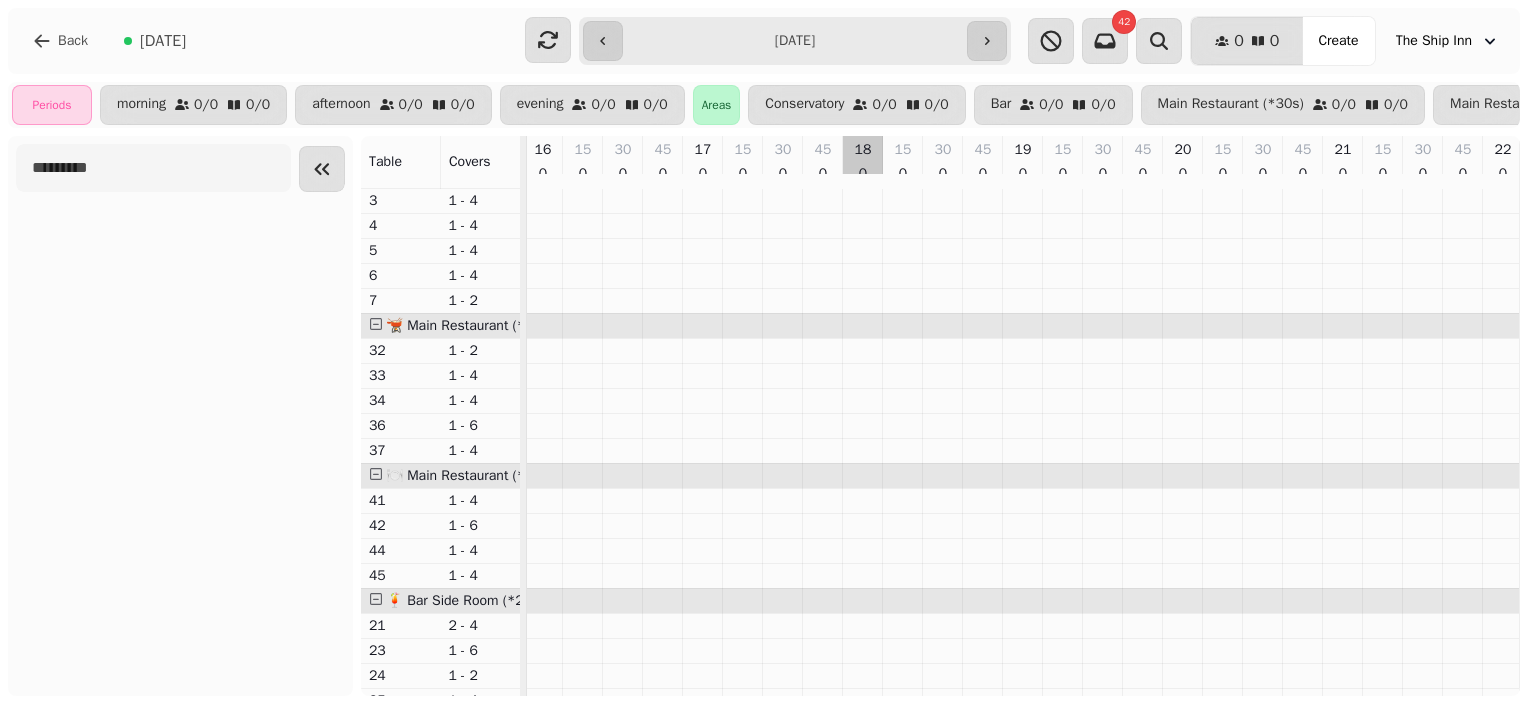 type on "**********" 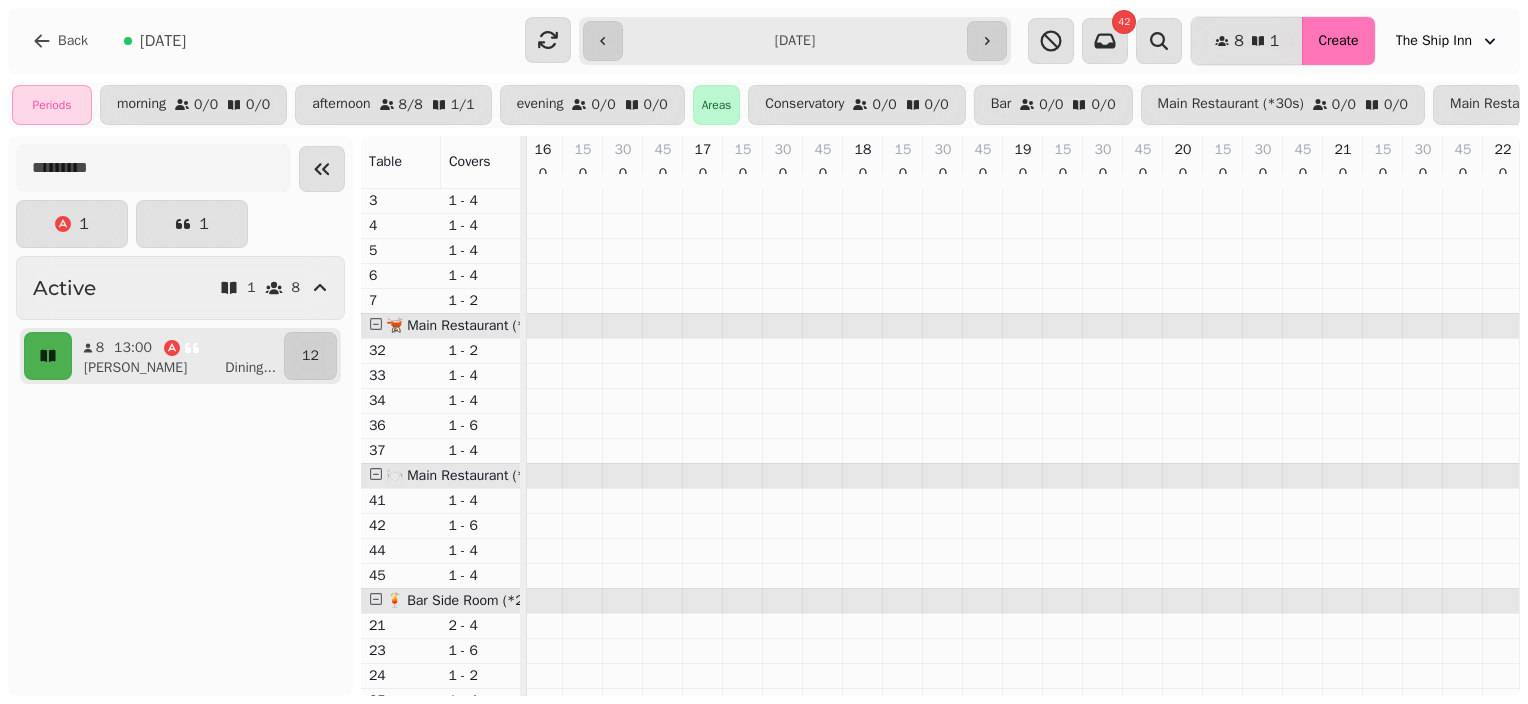 click on "Create" at bounding box center (1338, 41) 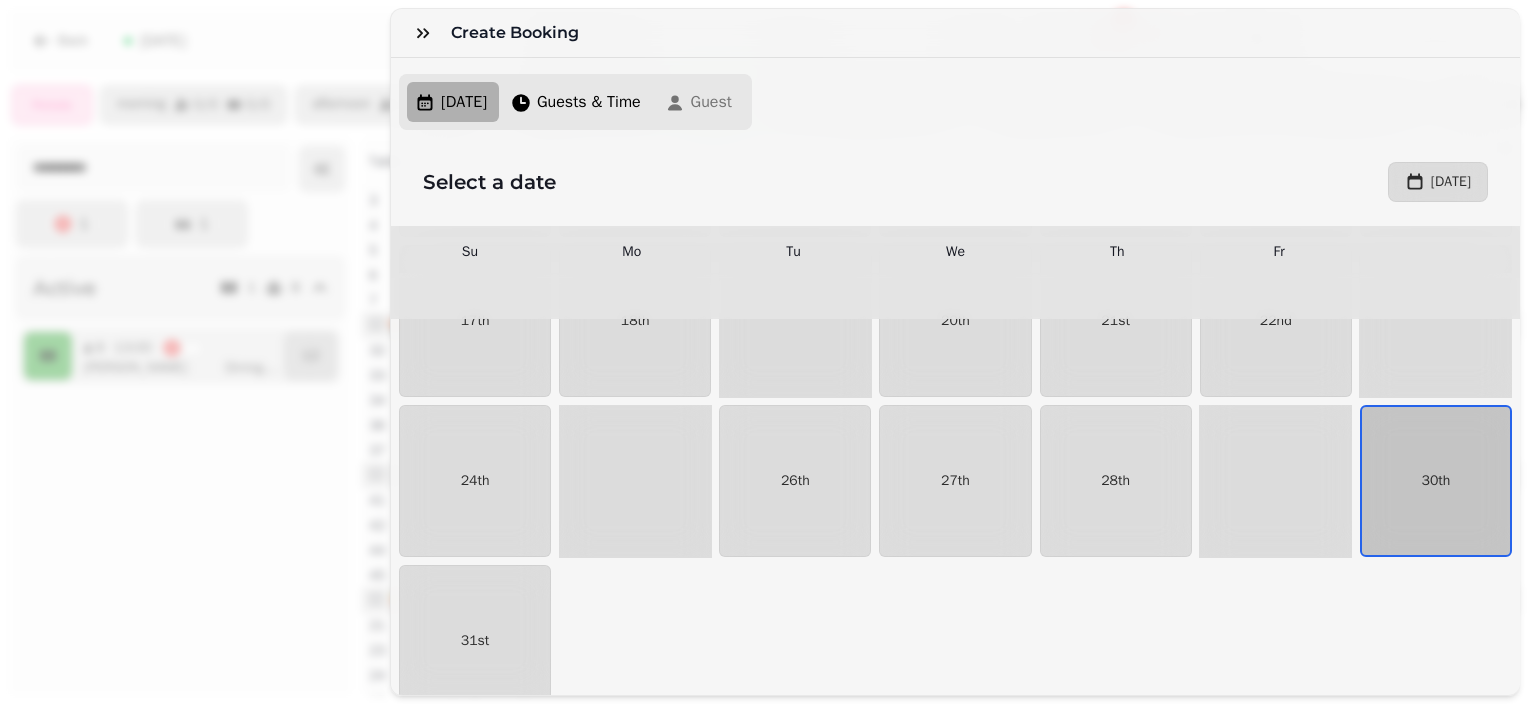 scroll, scrollTop: 1422, scrollLeft: 0, axis: vertical 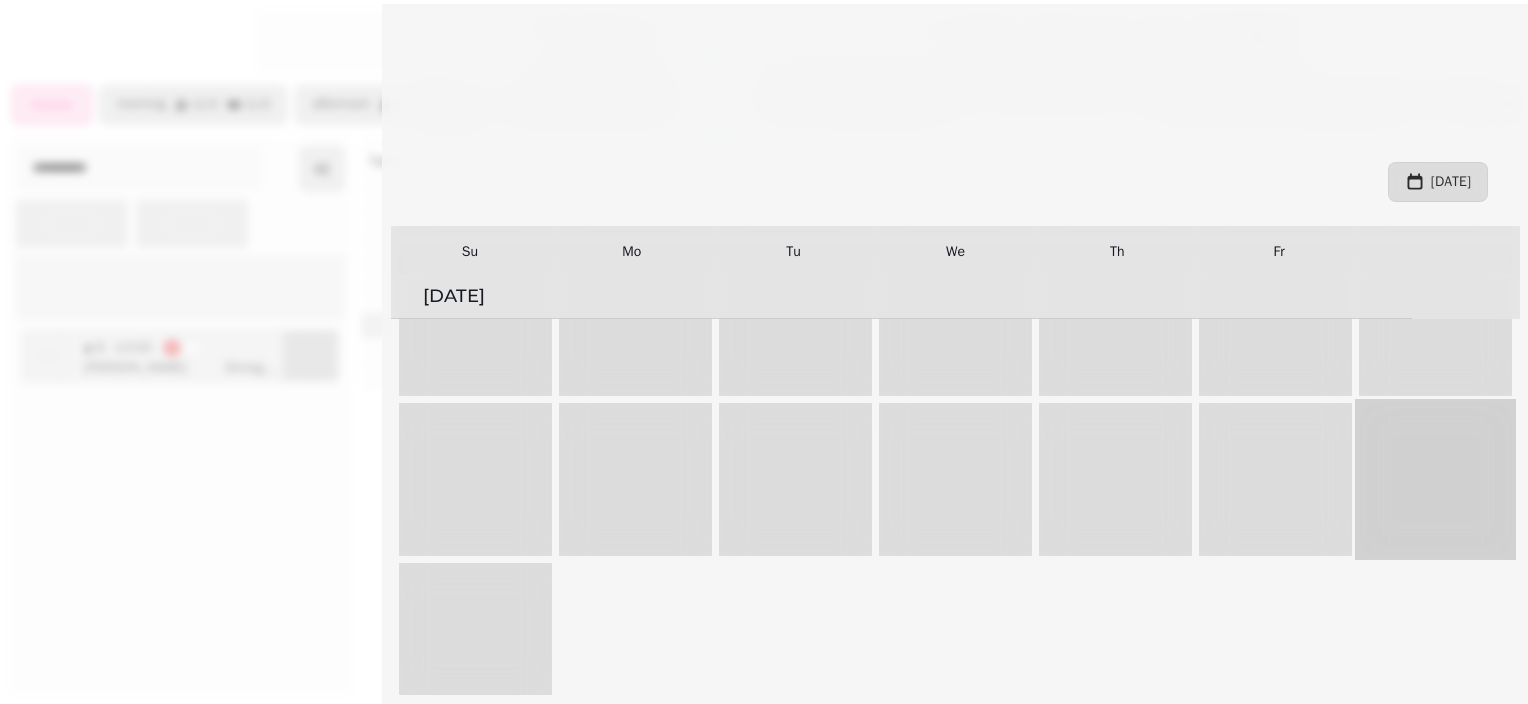 click on "30th" at bounding box center (1436, 479) 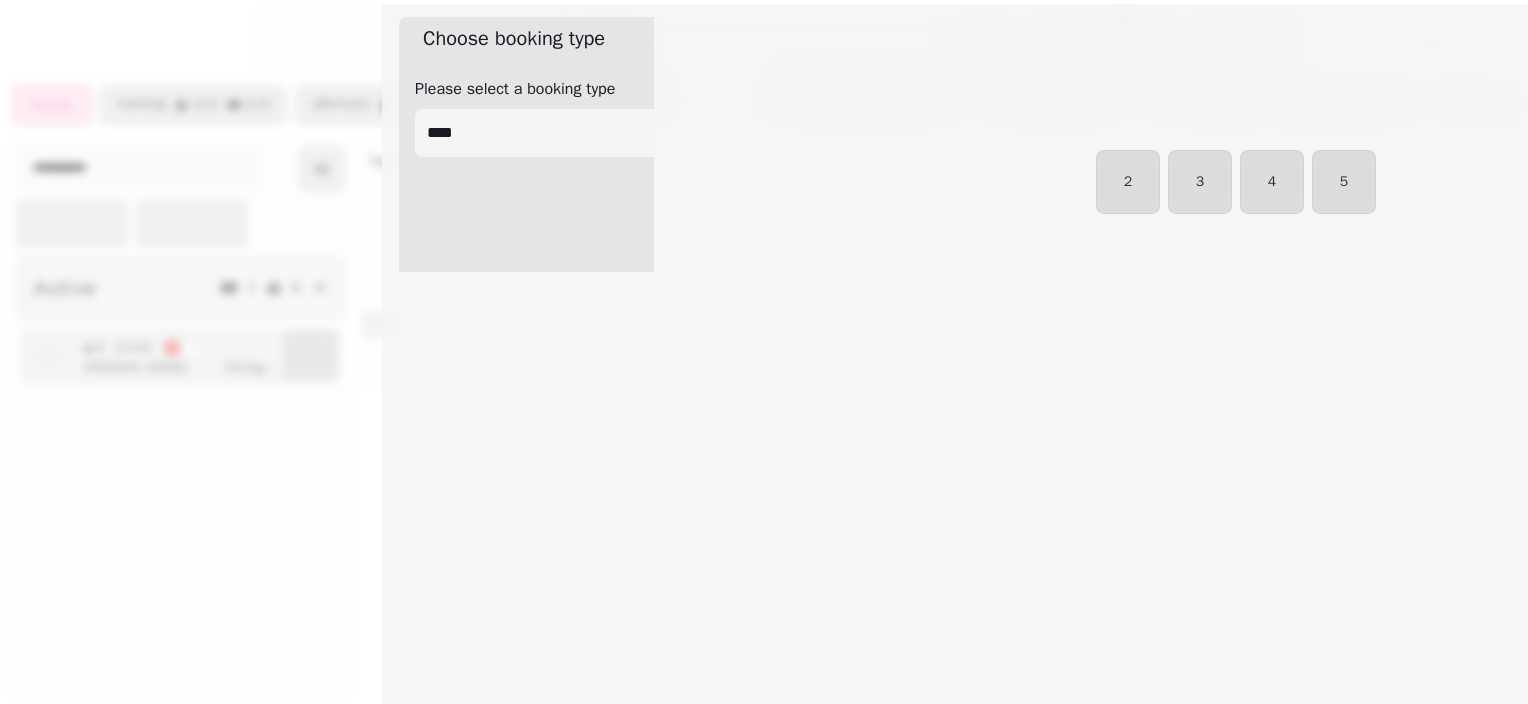 select on "****" 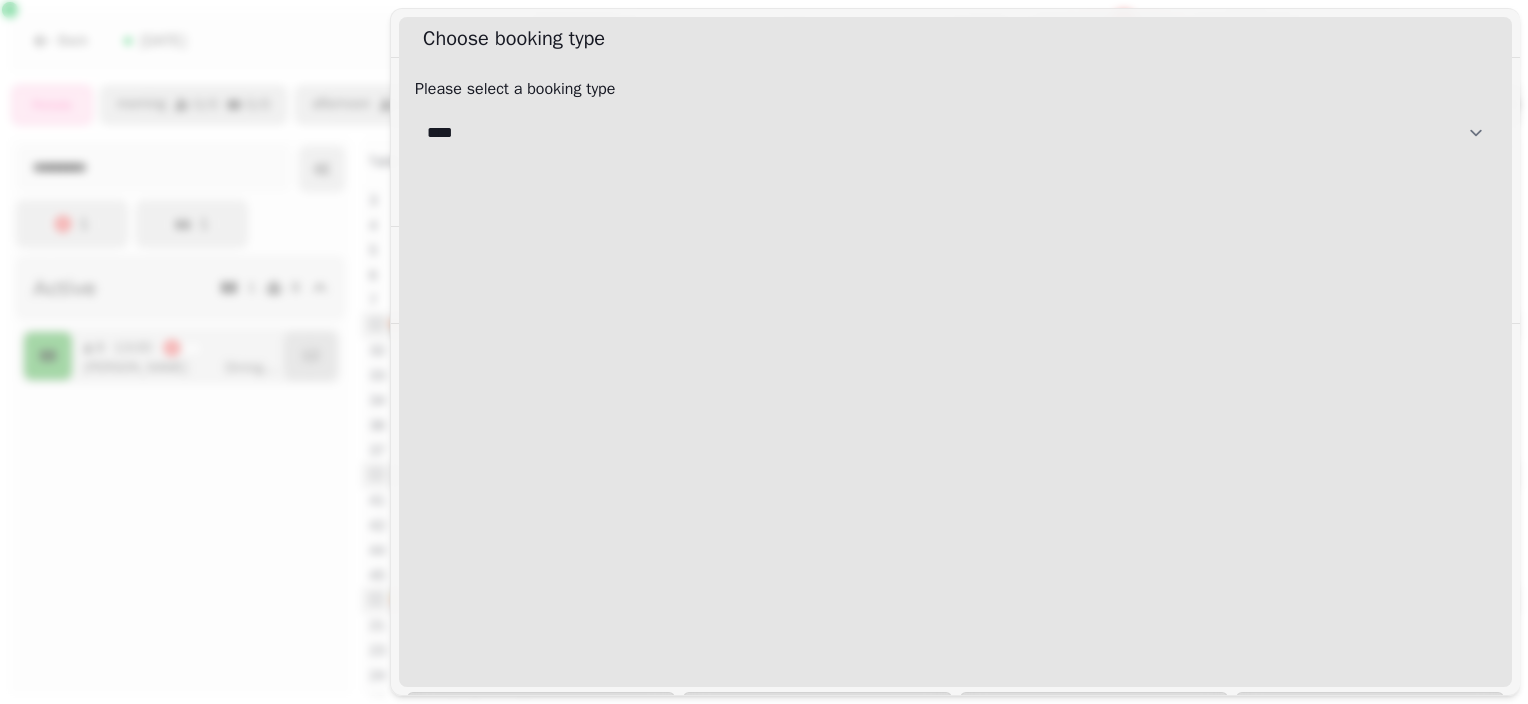 click on "**********" at bounding box center (955, 133) 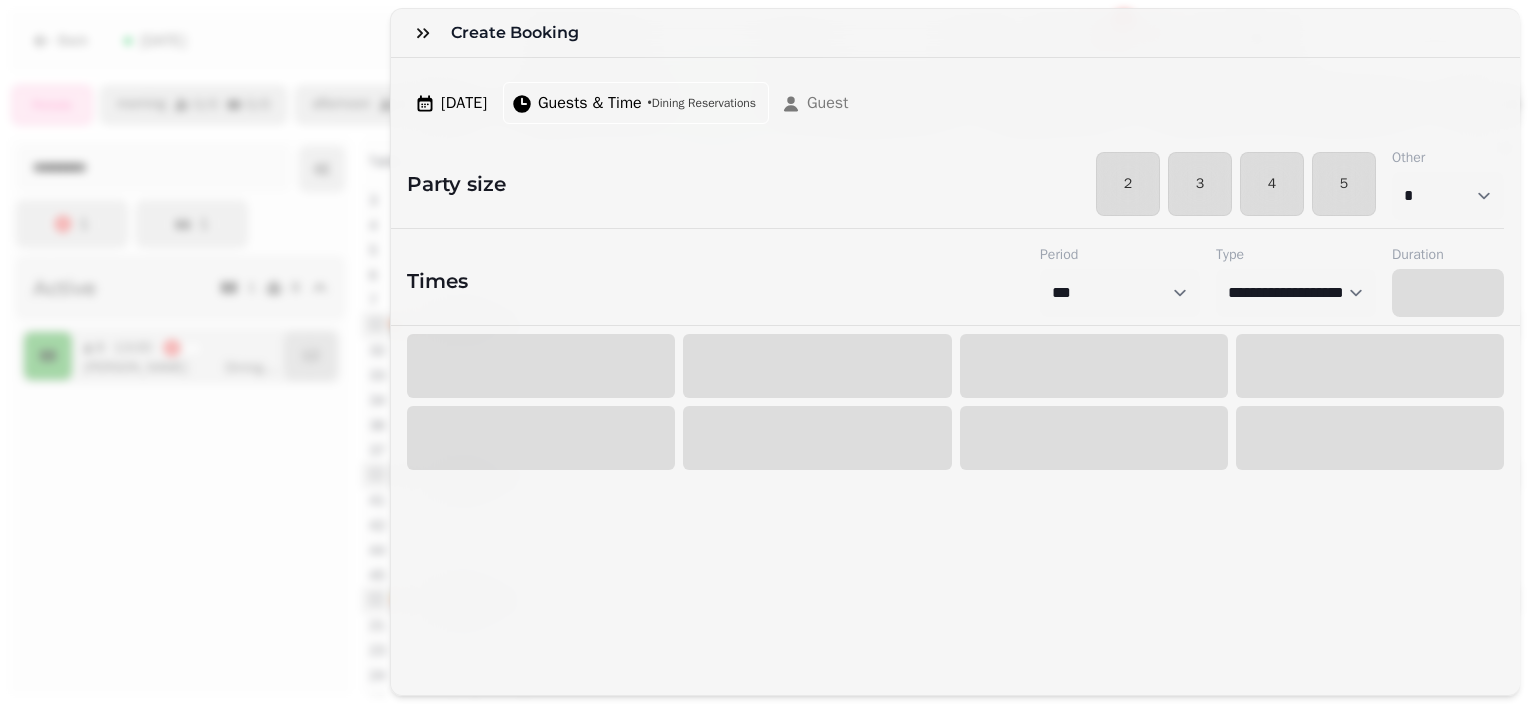 select on "****" 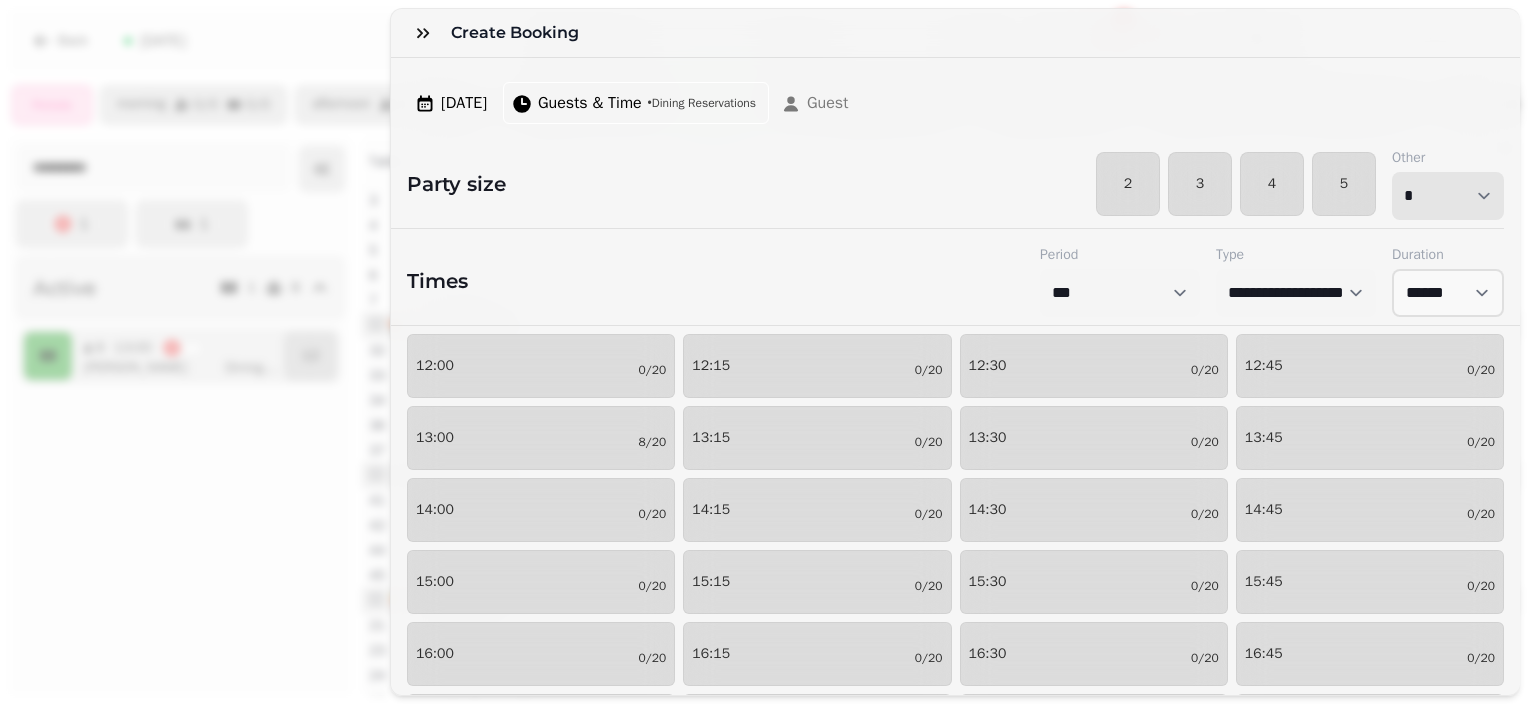 click on "* * * * * * * * * ** ** ** ** ** ** ** ** ** ** ** ** ** ** ** ** ** ** ** ** ** ** ** ** ** ** ** ** ** ** ** ** ** ** ** ** ** ** ** ** ** ** ** ** ** ** ** ** ** ** ** ** ** ** ** ** ** ** ** ** ** ** ** ** ** ** ** ** ** ** ** ** ** ** ** ** ** ** ** ** ** ** ** ** ** ** ** ** ** ** *** *** *** *** *** *** *** *** *** *** *** *** *** *** *** *** *** *** *** *** ***" at bounding box center [1448, 196] 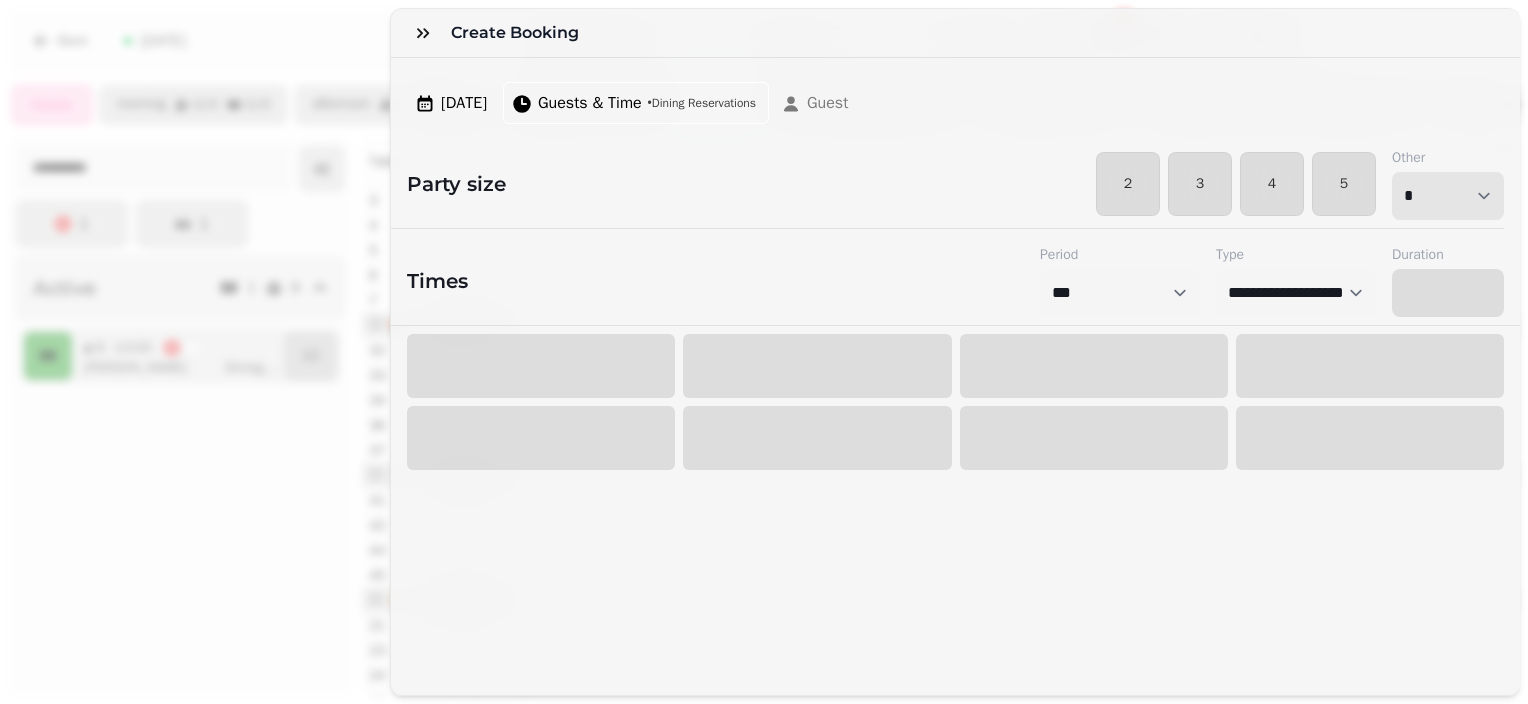 select on "****" 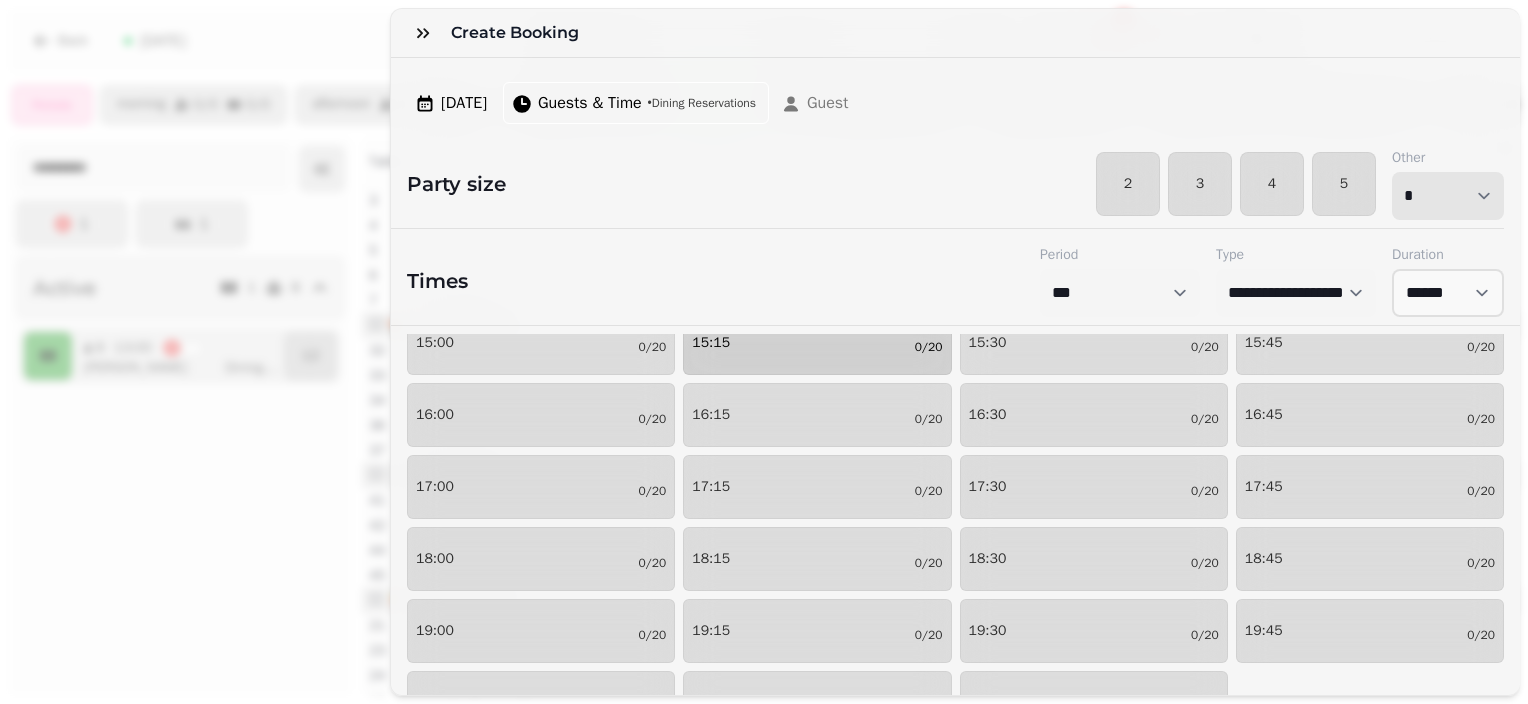 scroll, scrollTop: 240, scrollLeft: 0, axis: vertical 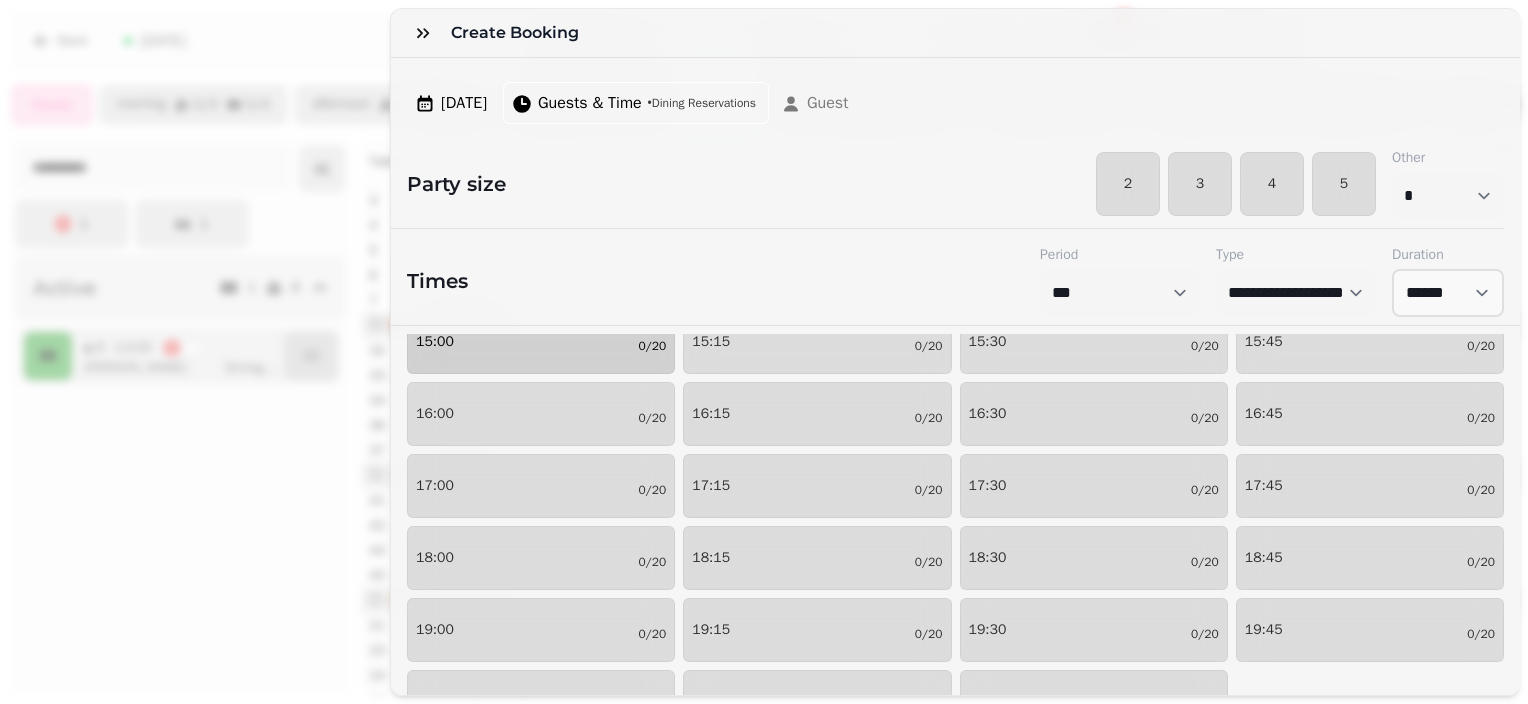 click on "15:00 0/20" at bounding box center (541, 342) 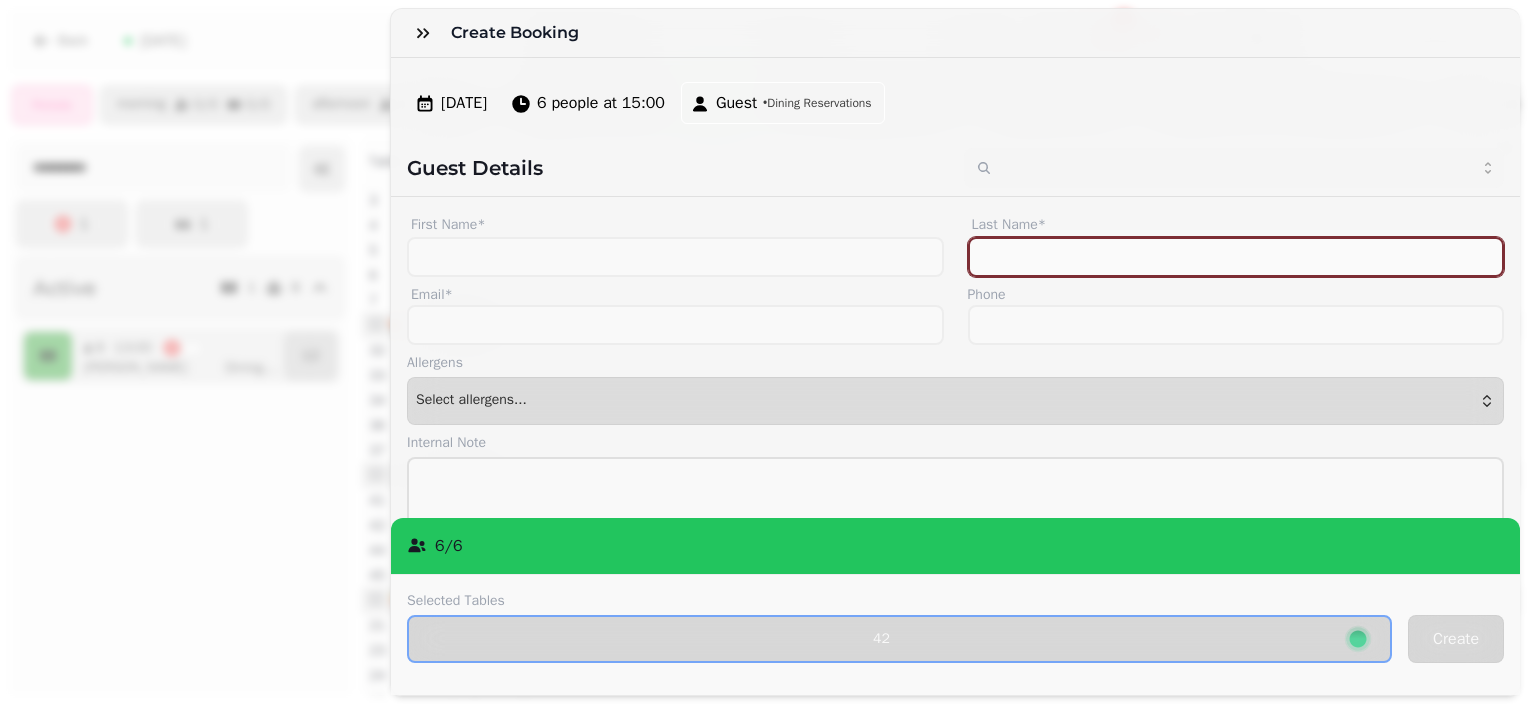 click on "Last Name*" at bounding box center [1236, 257] 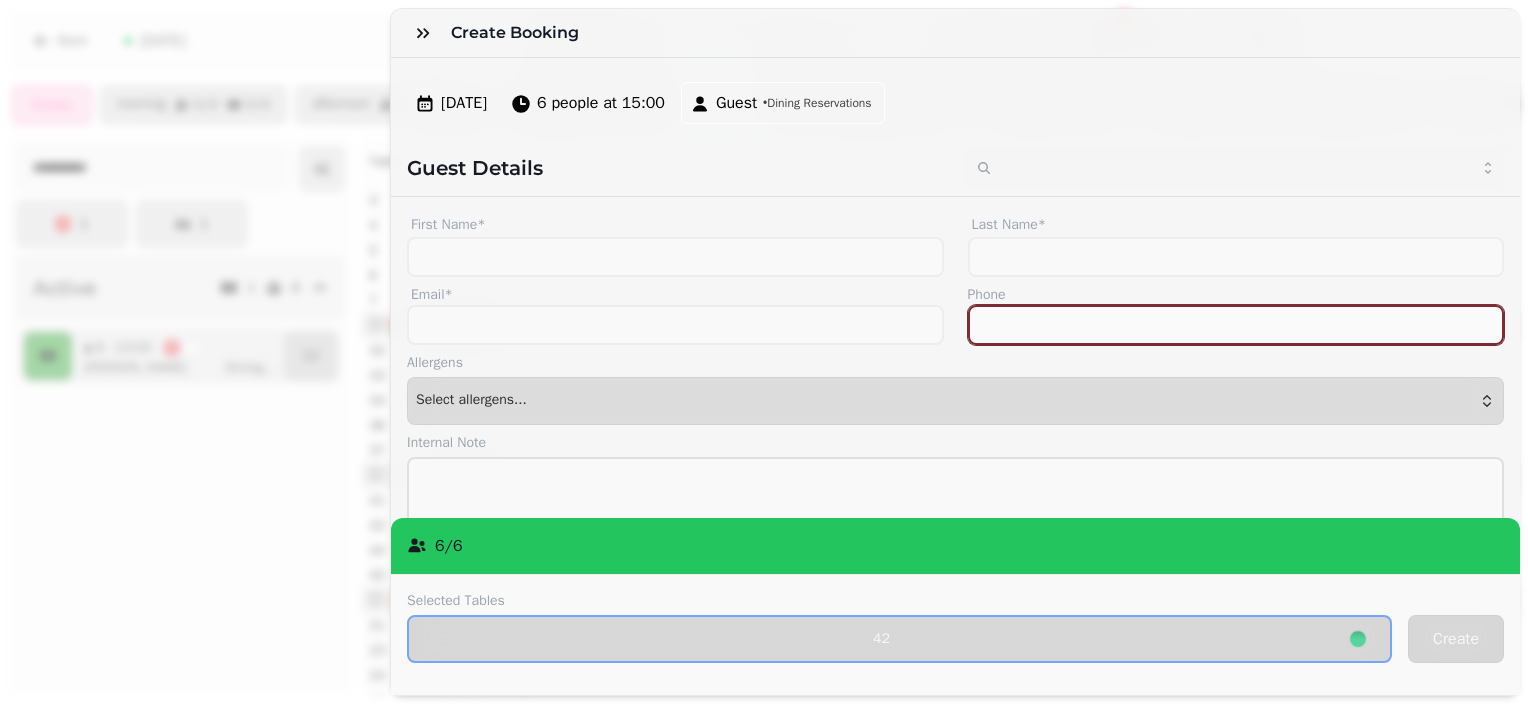 click on "Phone" at bounding box center [1236, 325] 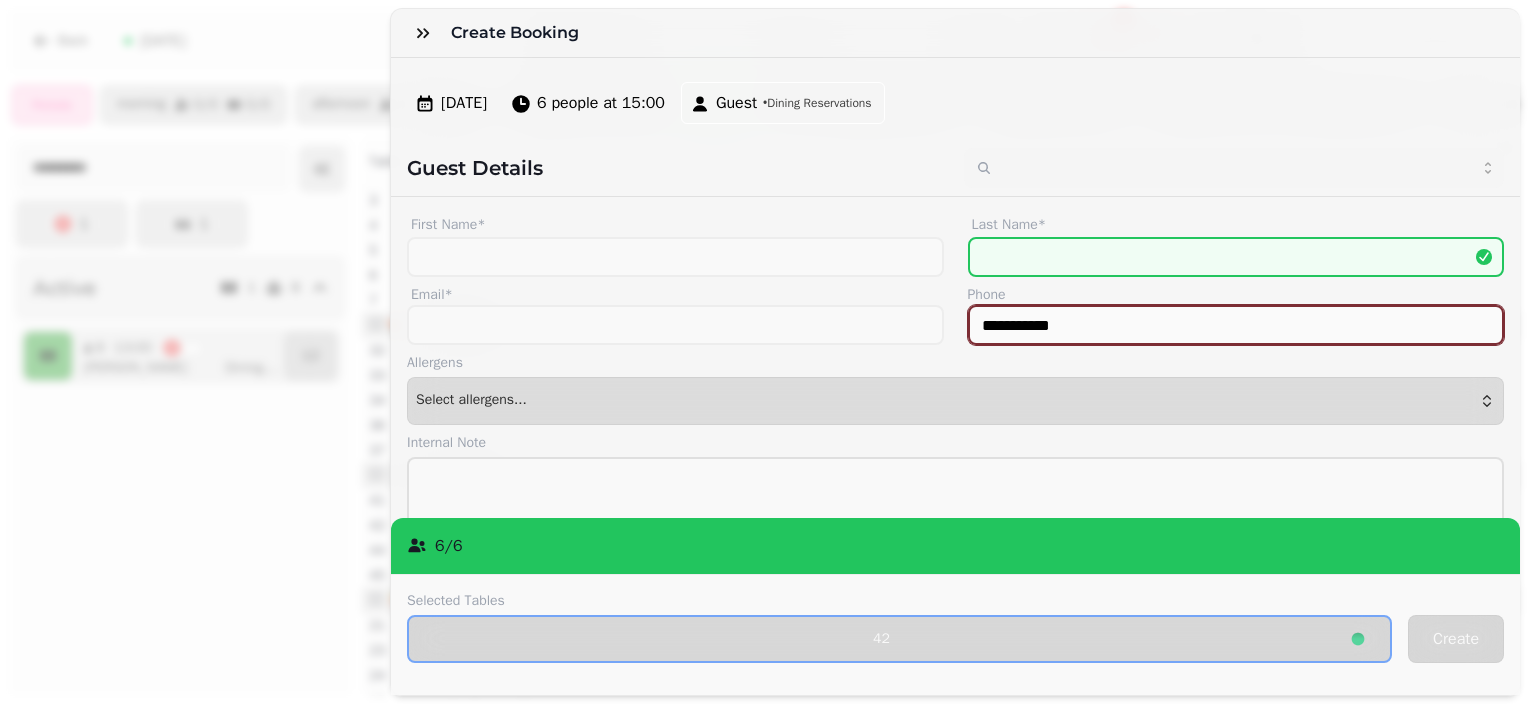 type on "**********" 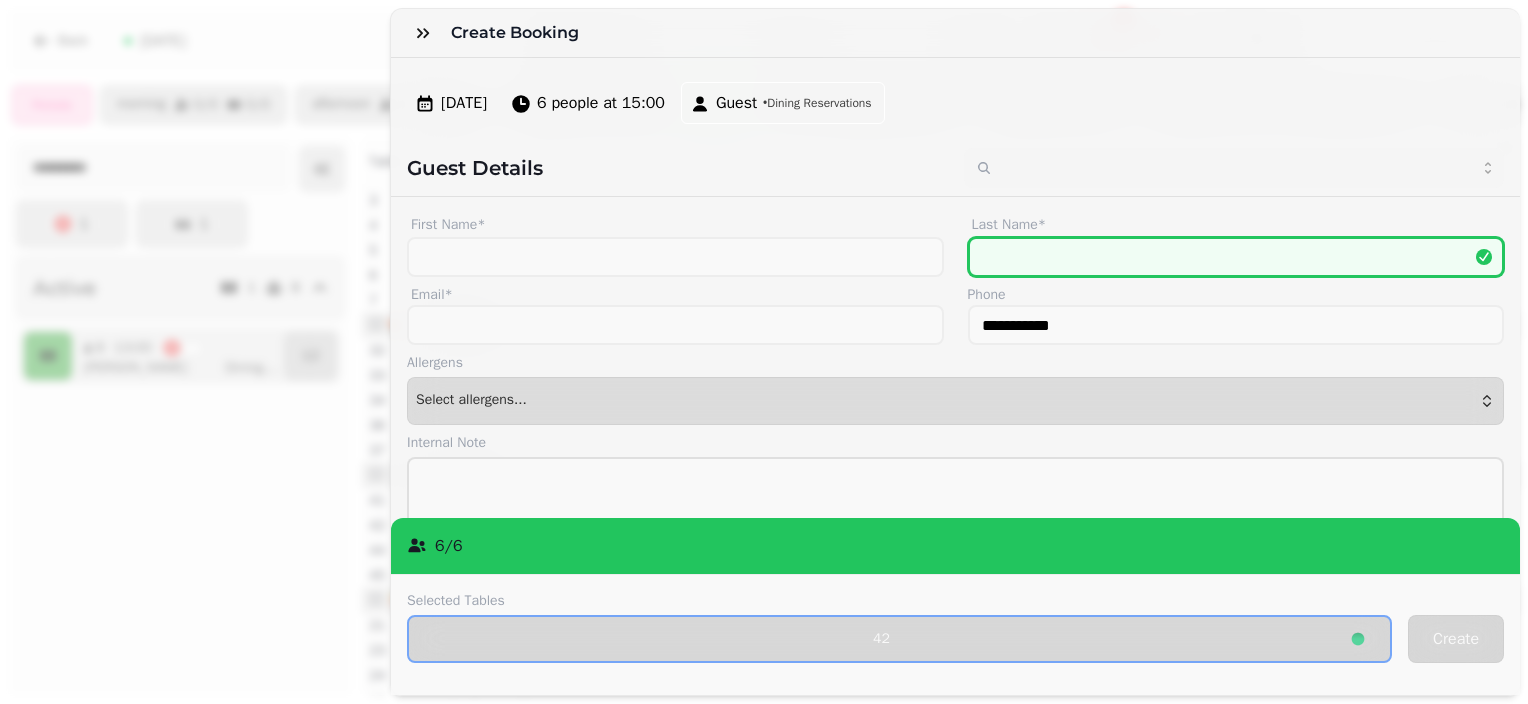 click on "Last Name*" at bounding box center (1236, 257) 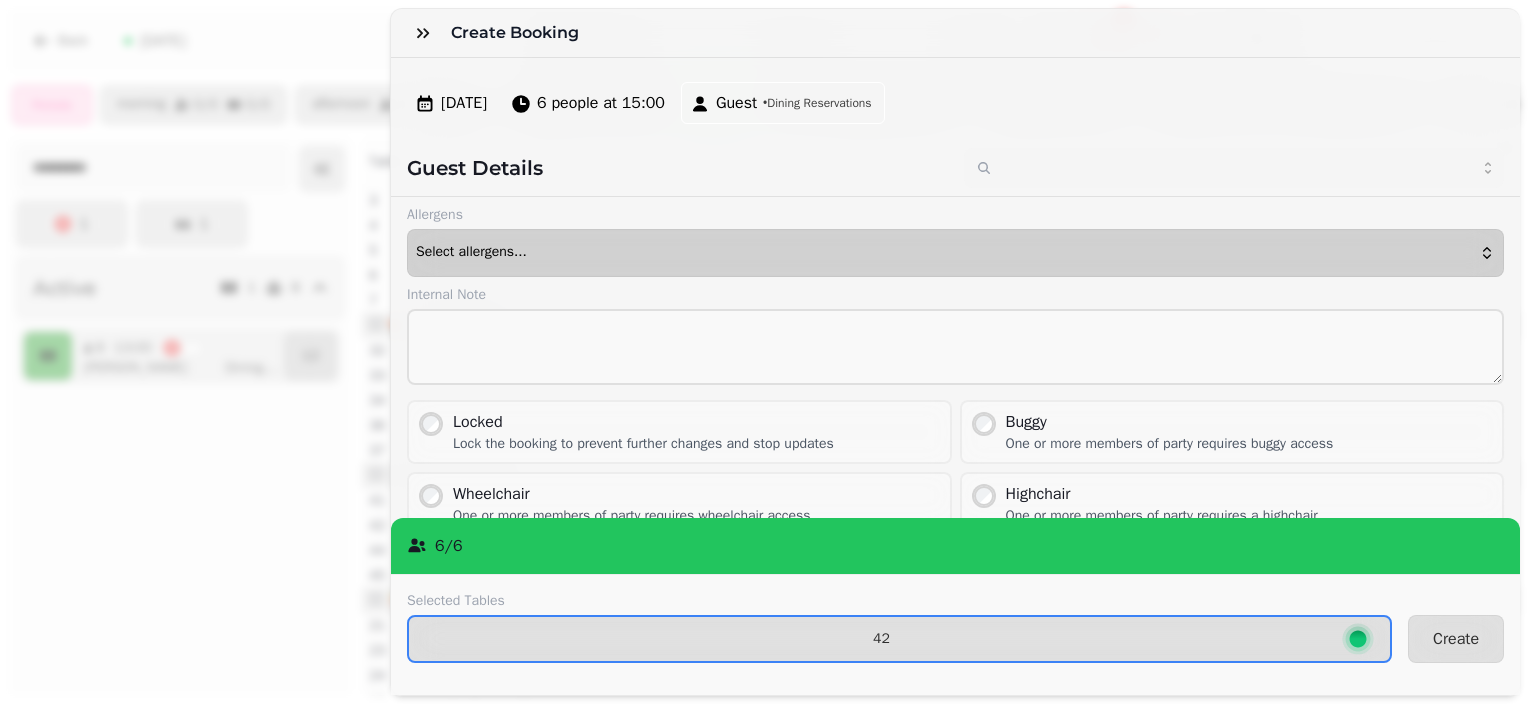 scroll, scrollTop: 206, scrollLeft: 0, axis: vertical 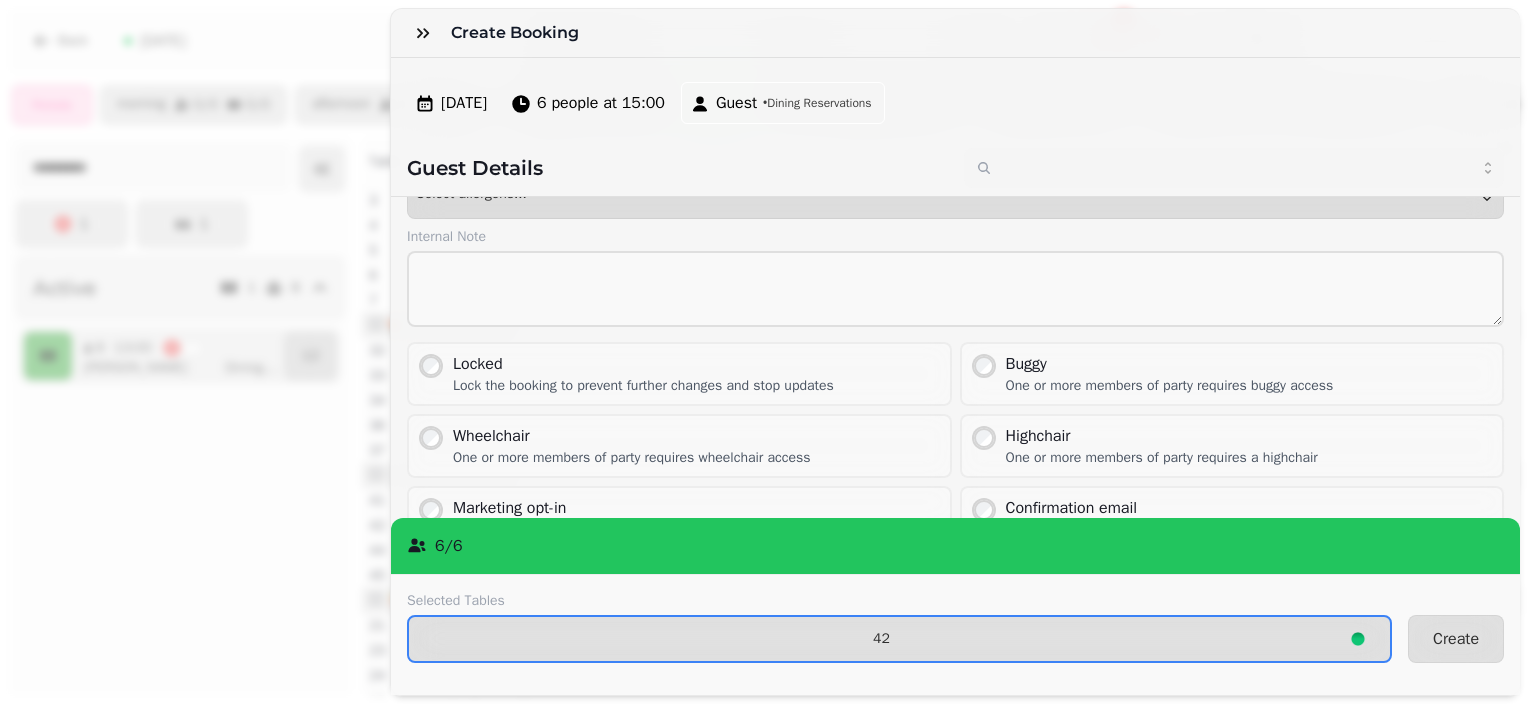 type on "*******" 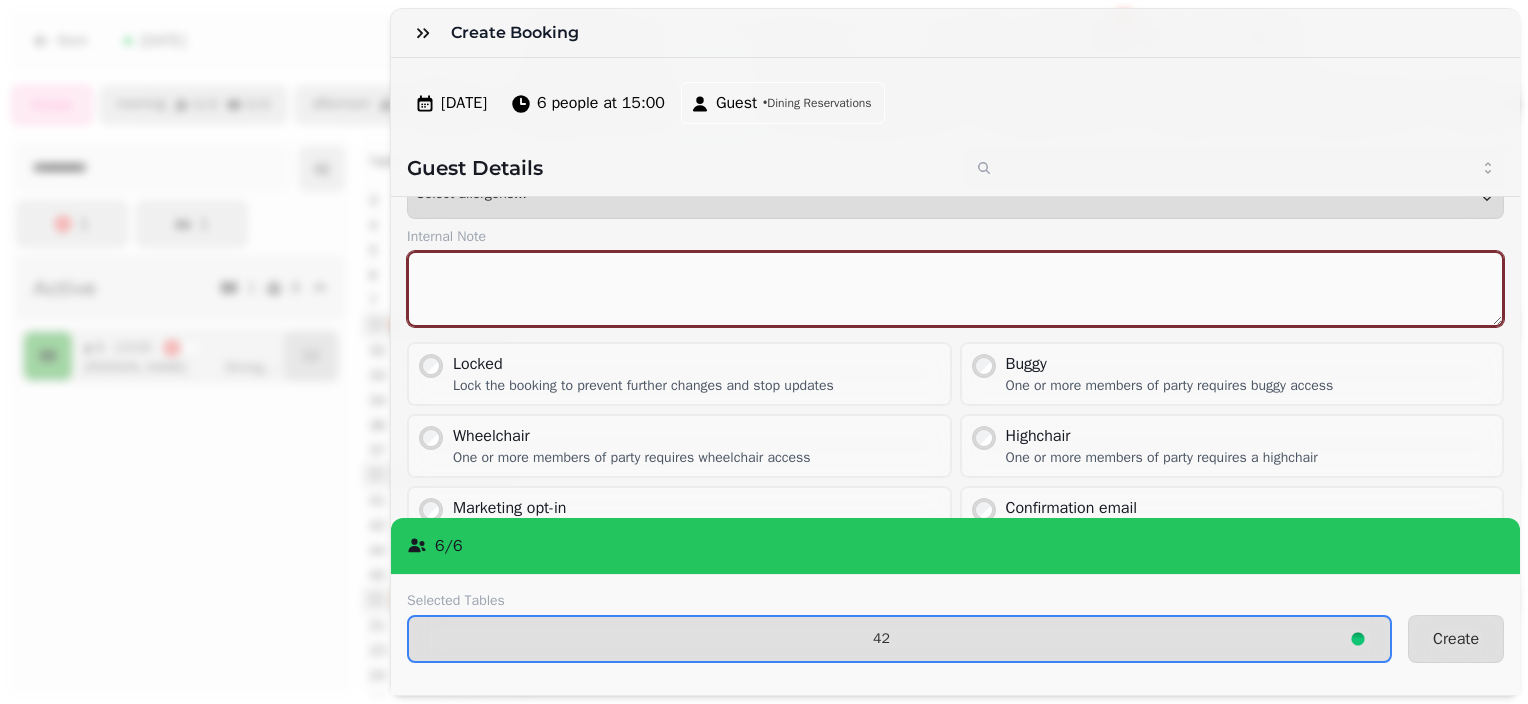 click at bounding box center [955, 289] 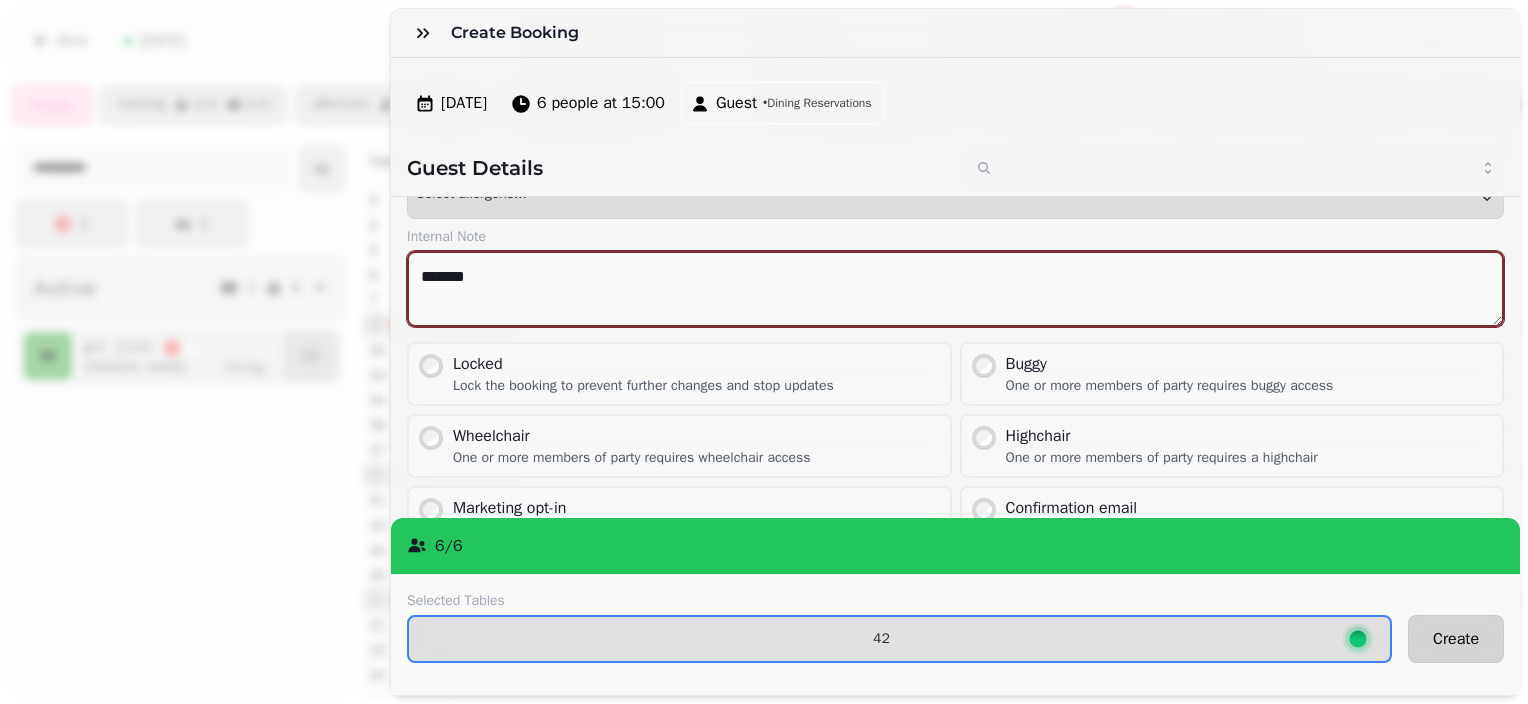 type on "*******" 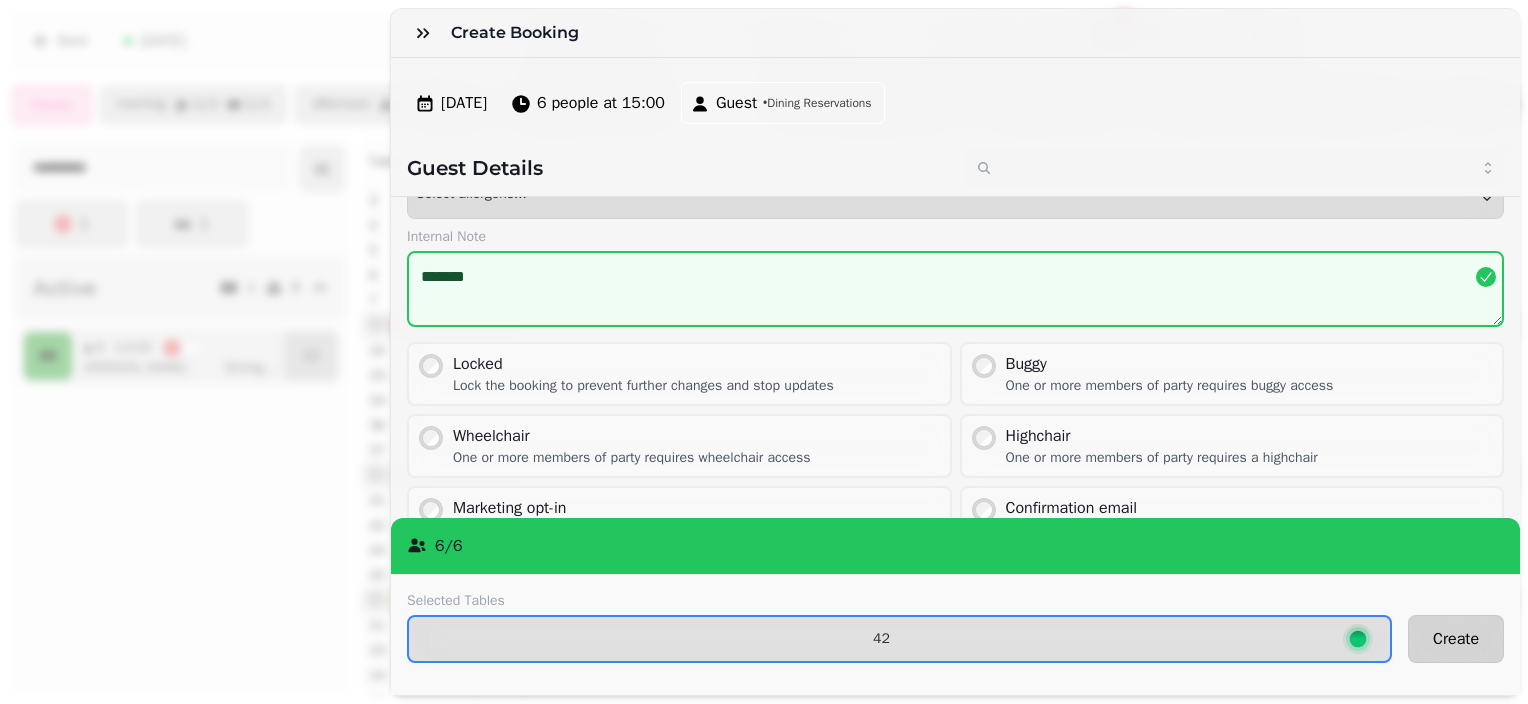 click on "Create" at bounding box center (1456, 639) 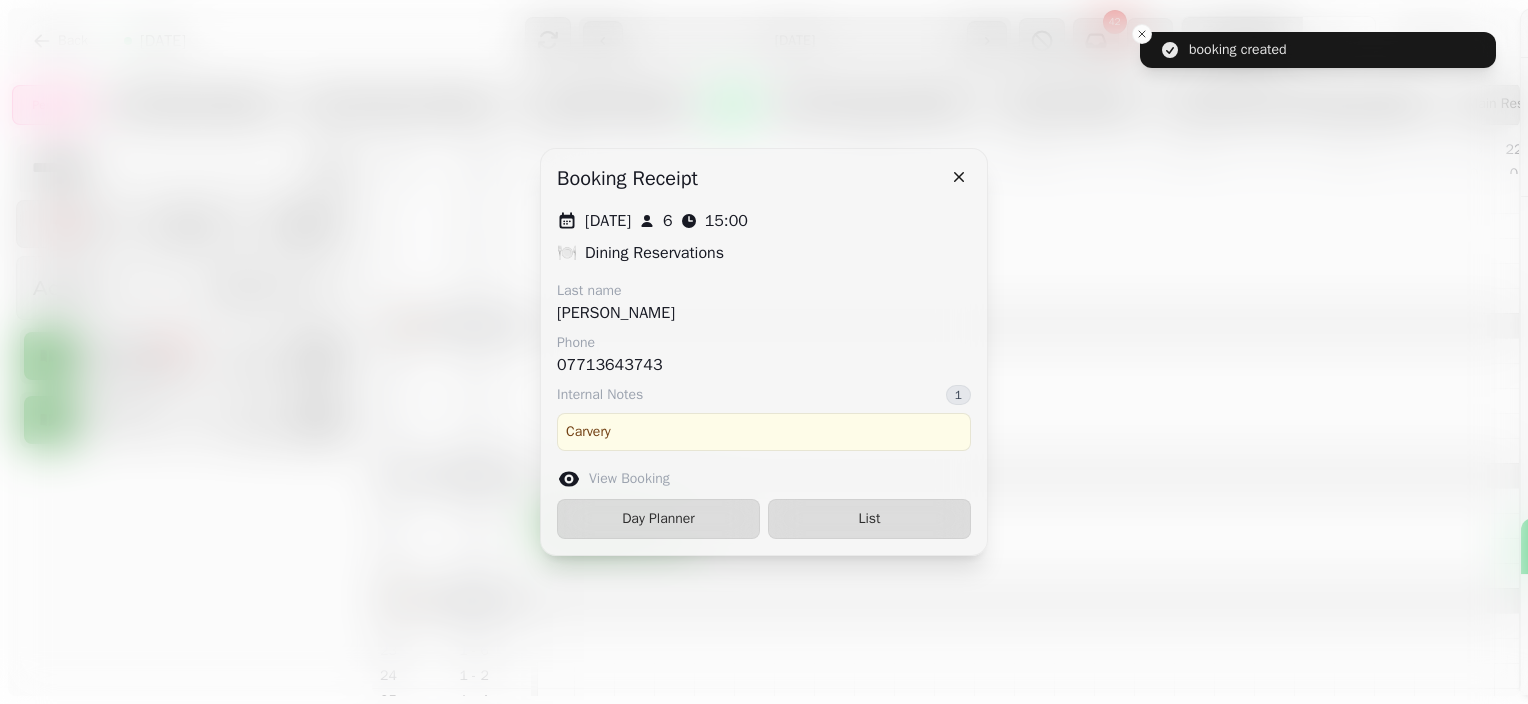 scroll, scrollTop: 180, scrollLeft: 0, axis: vertical 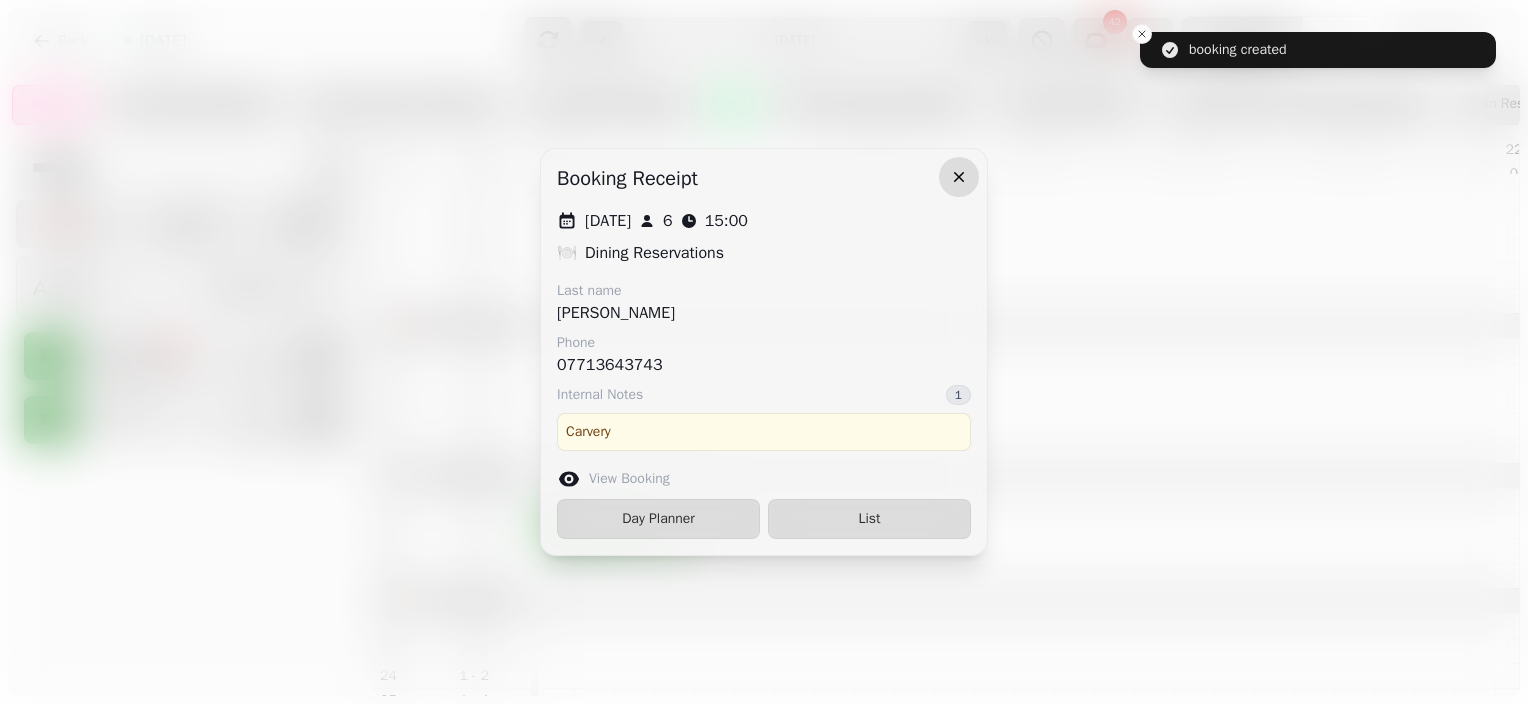 click 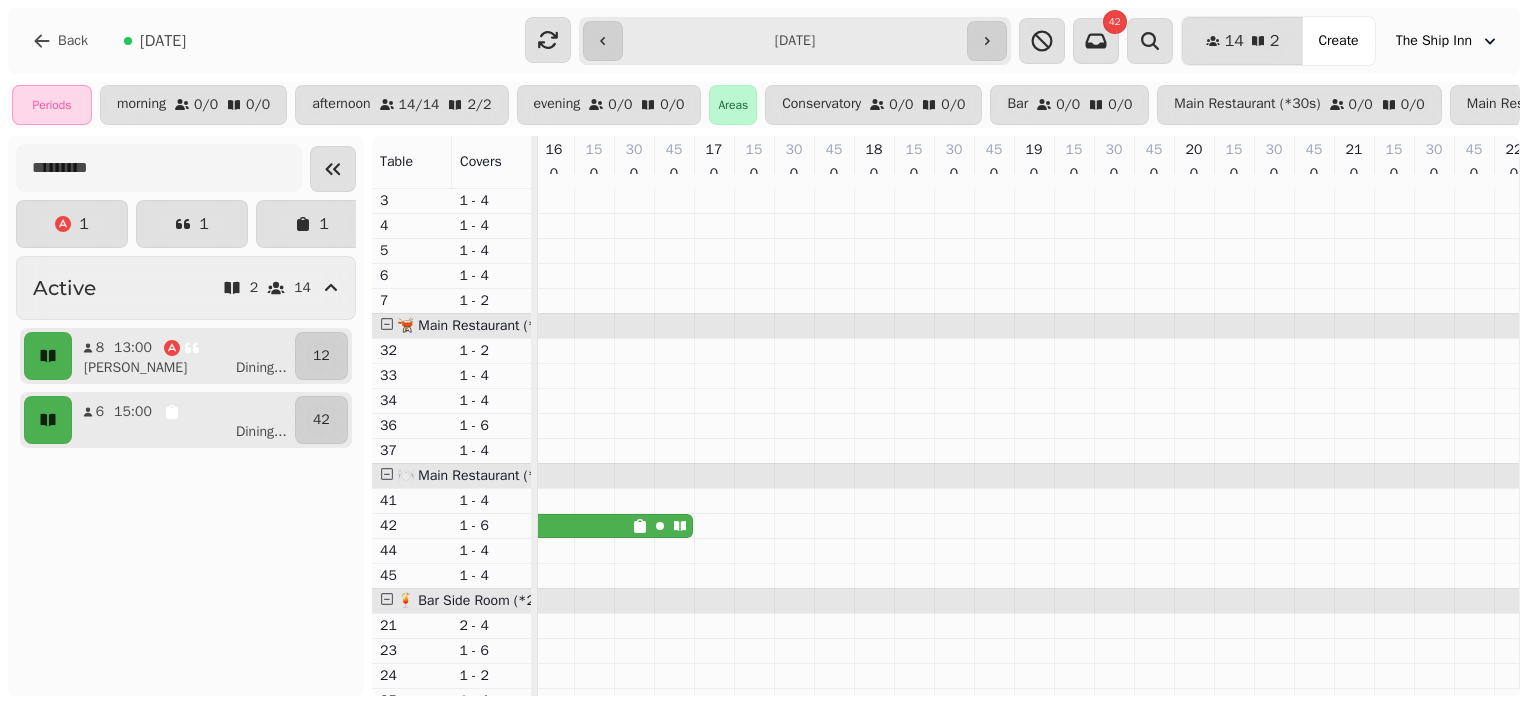 click on "30 0" at bounding box center [954, 162] 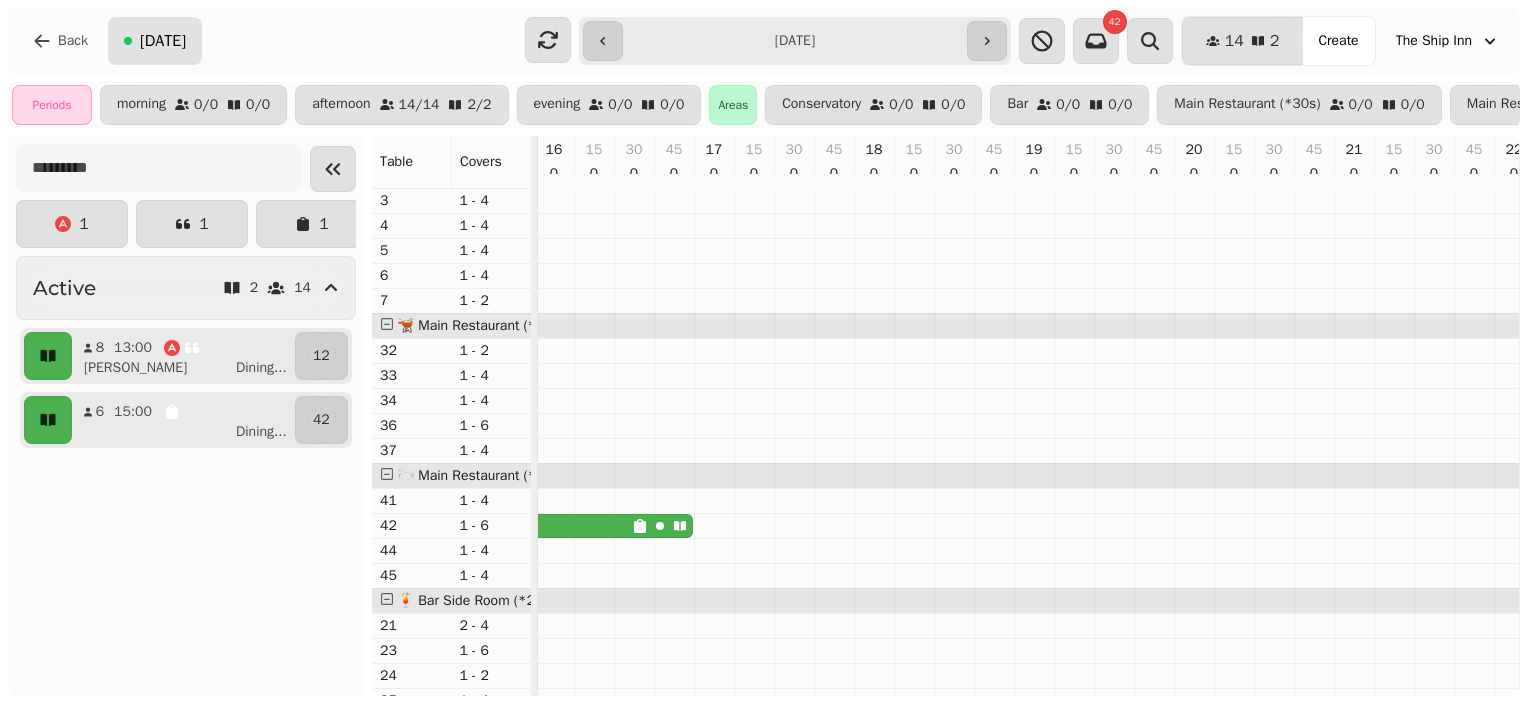 click on "[DATE]" at bounding box center [163, 41] 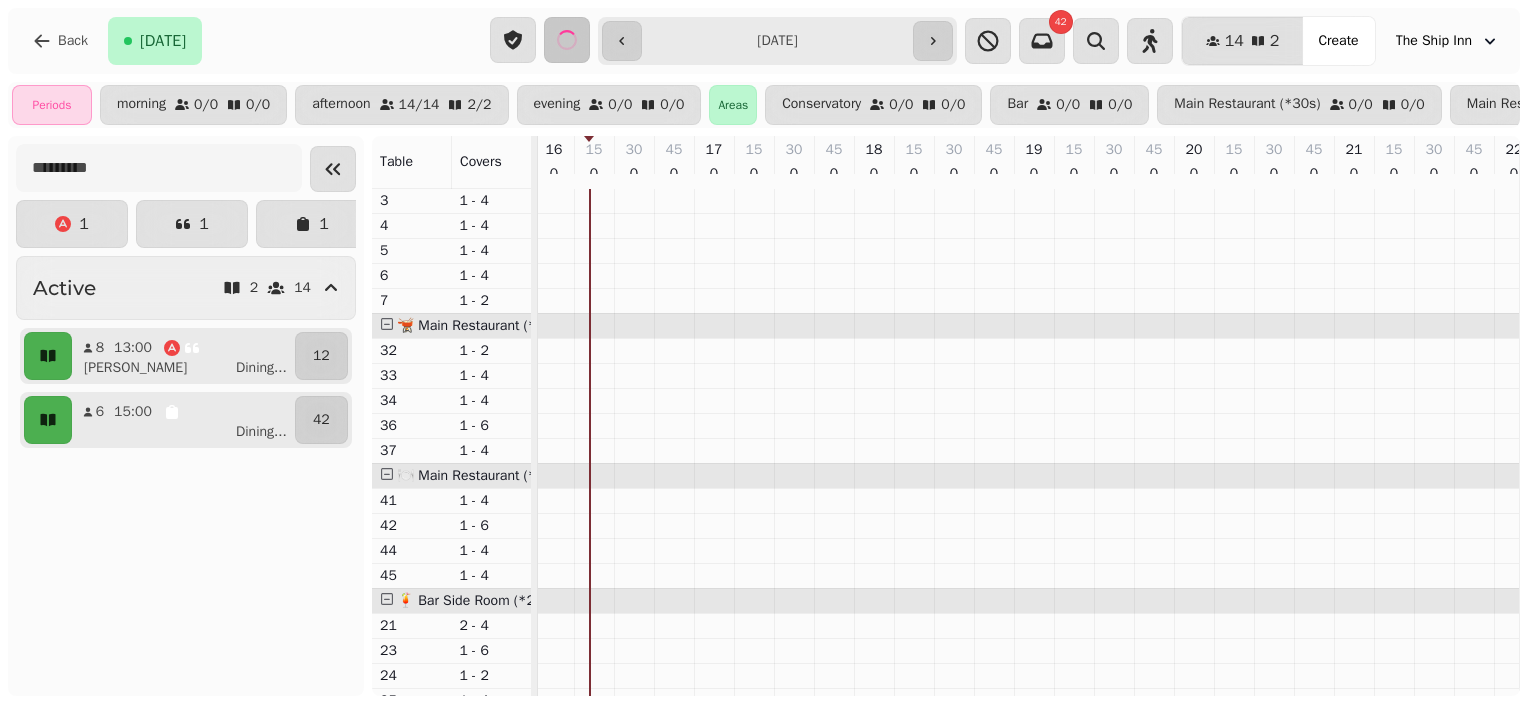 type on "**********" 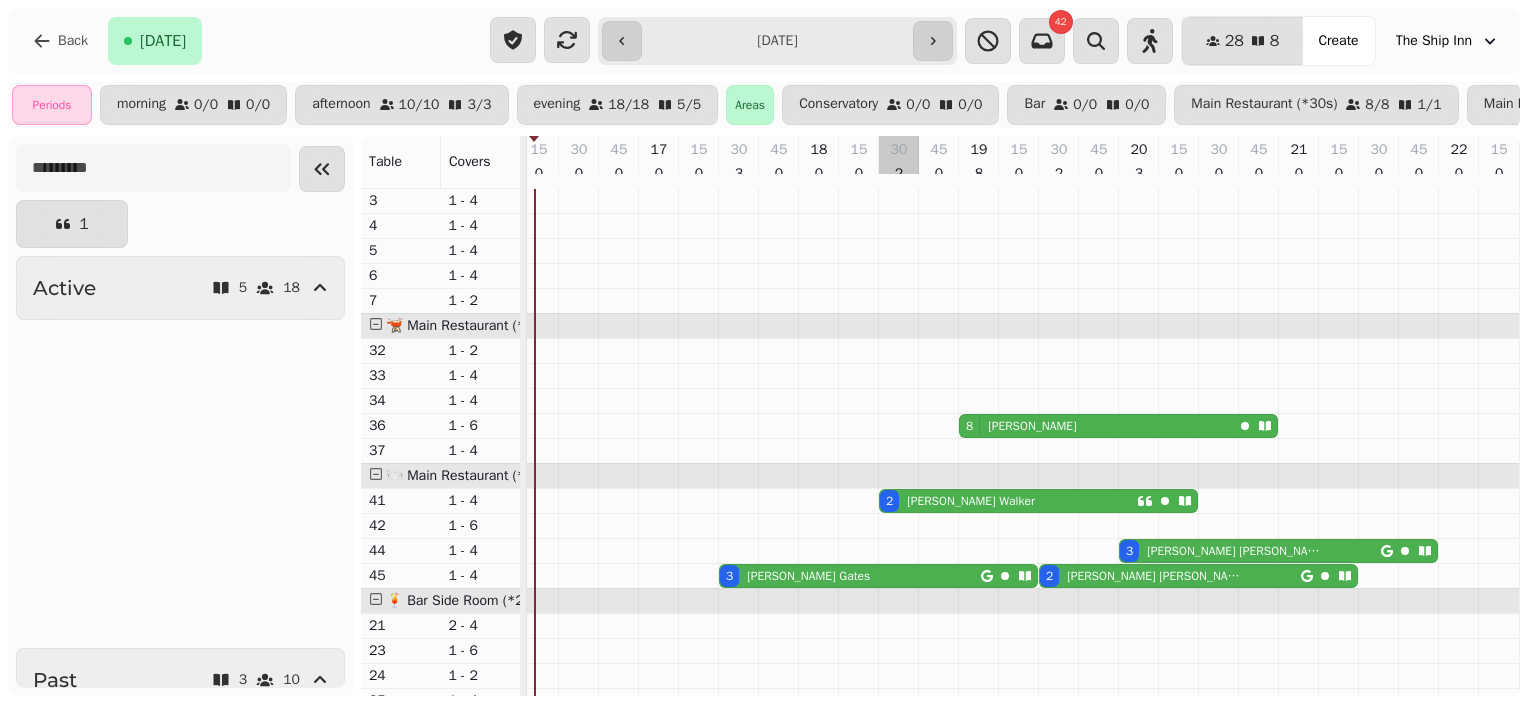 scroll, scrollTop: 0, scrollLeft: 644, axis: horizontal 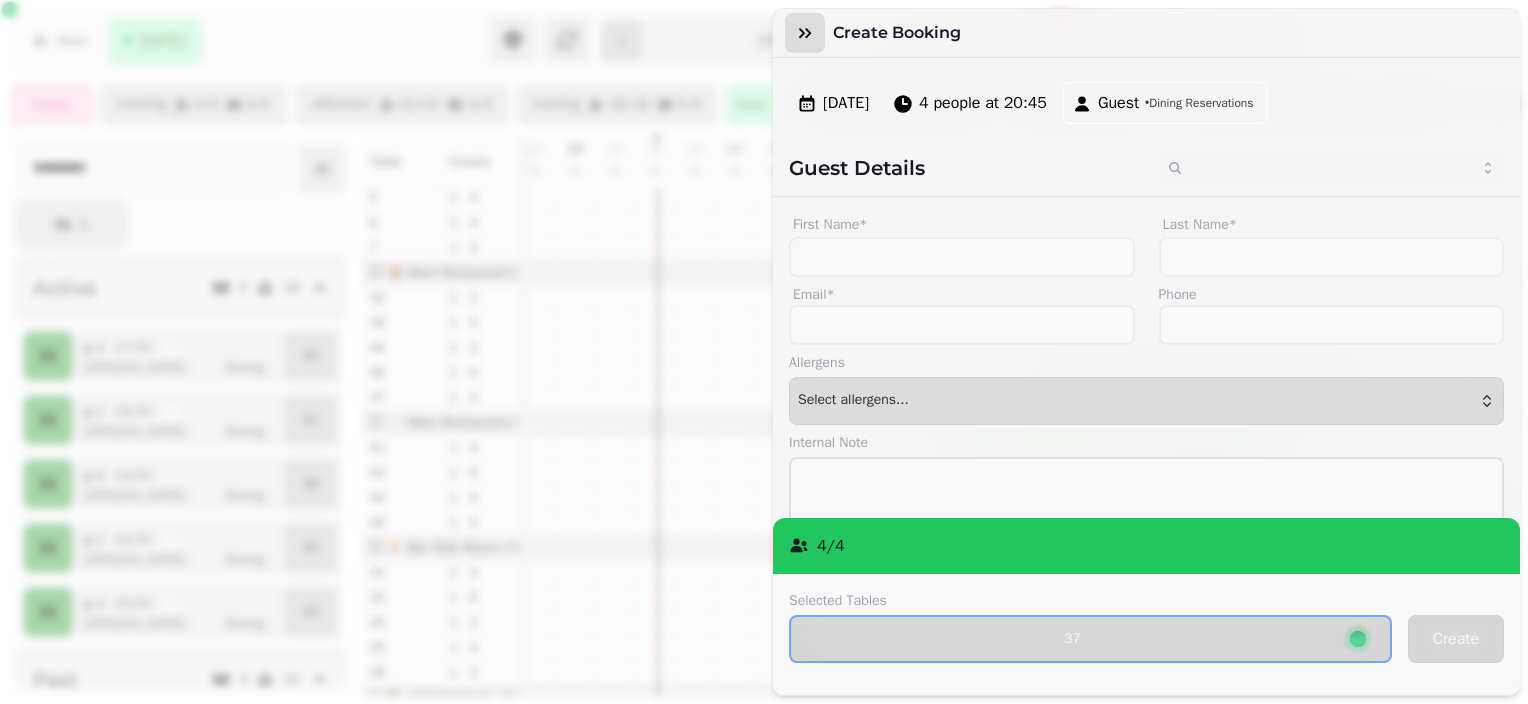 click 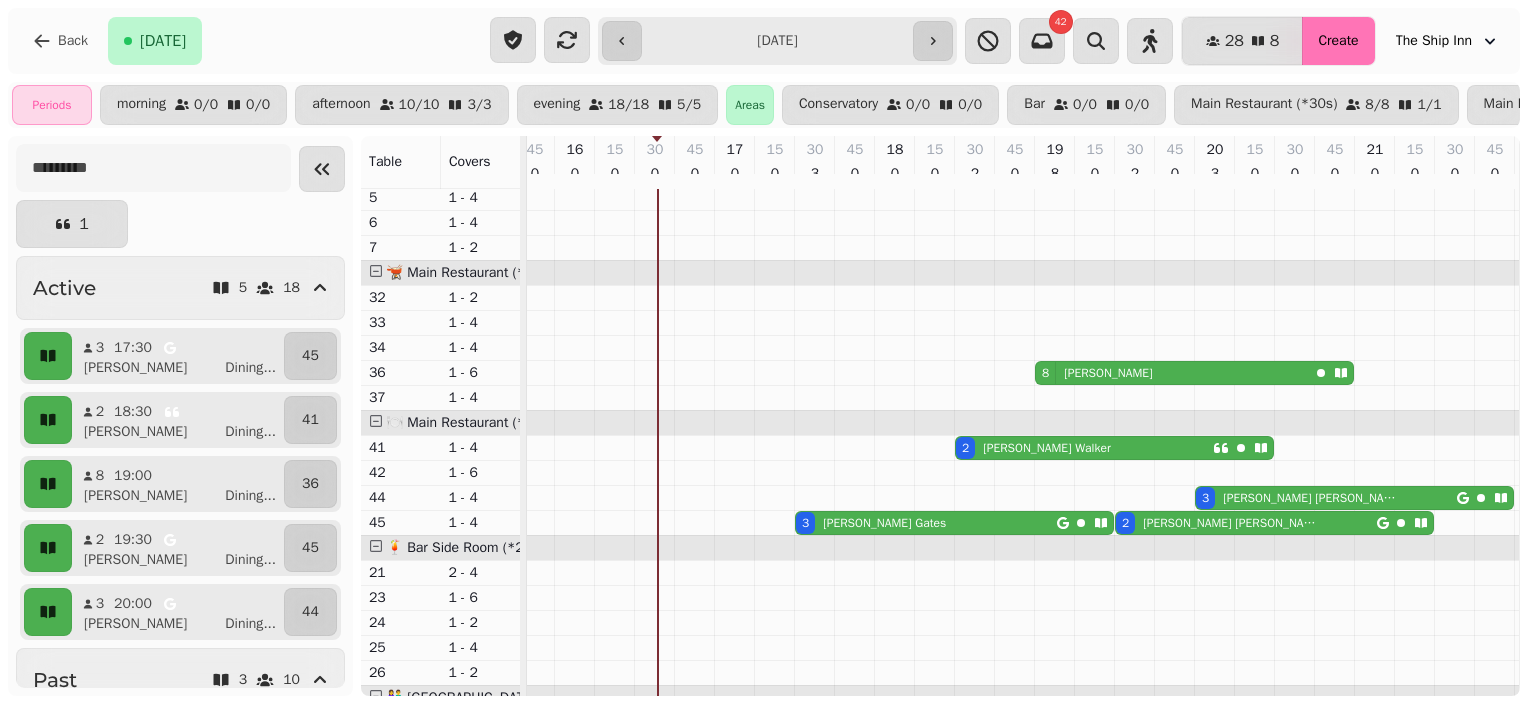 click on "Create" at bounding box center (1338, 41) 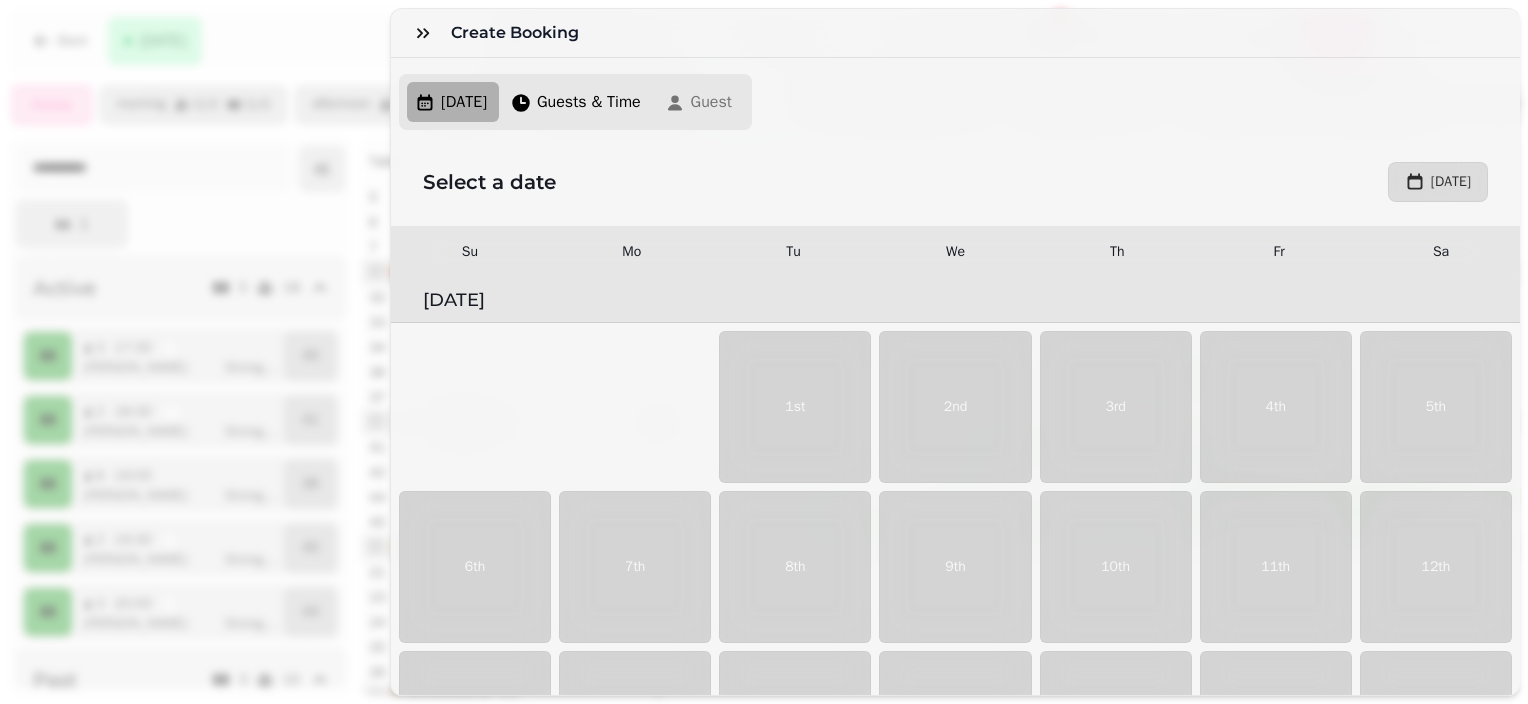 scroll, scrollTop: 434, scrollLeft: 0, axis: vertical 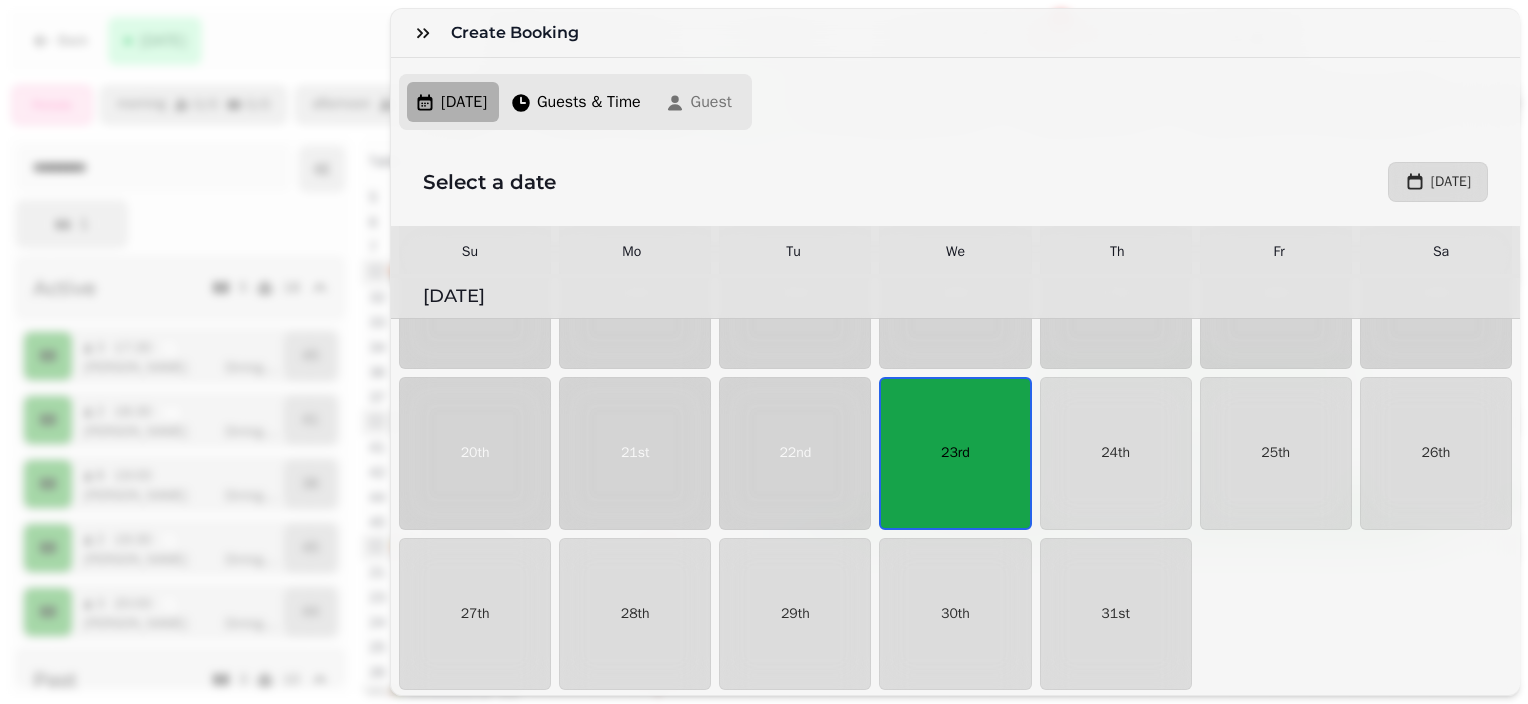 click on "23rd" at bounding box center (955, 453) 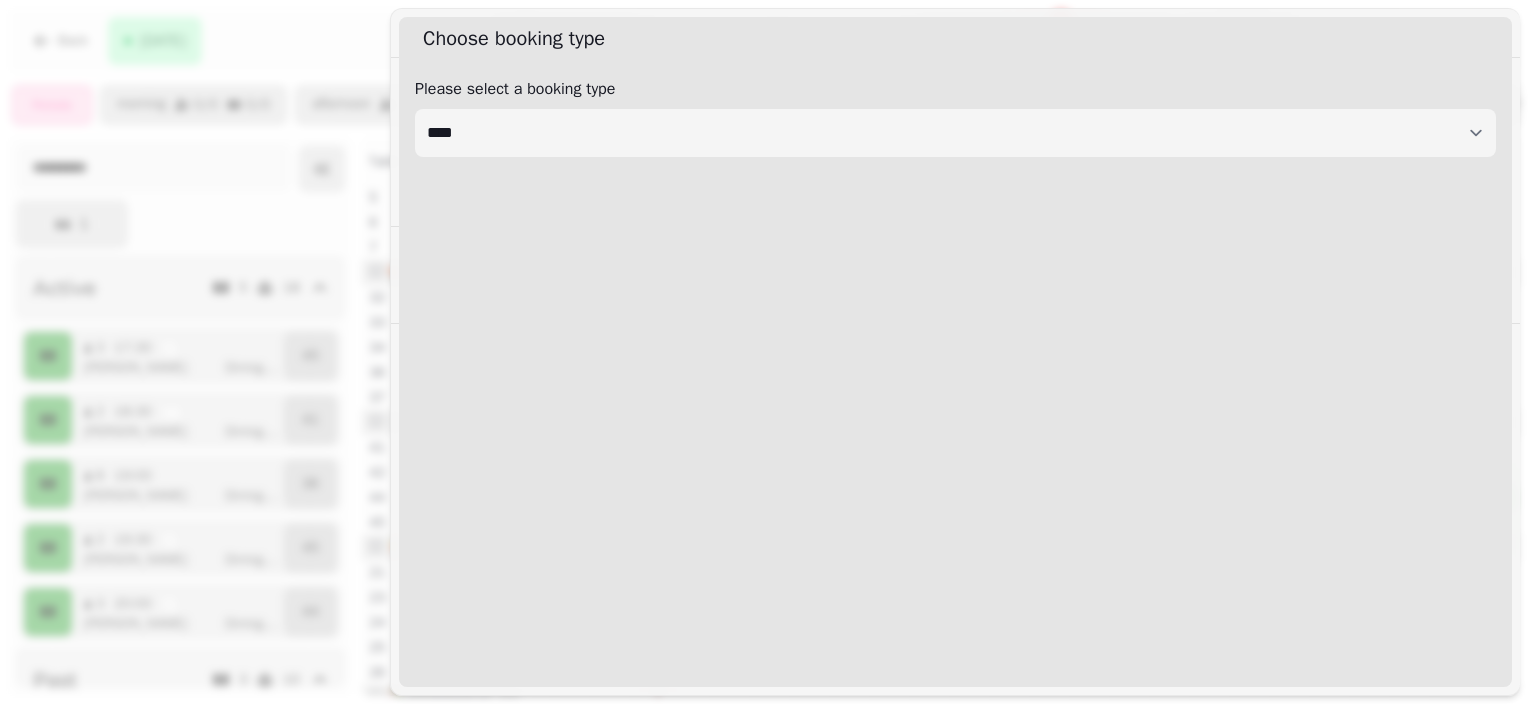 select on "****" 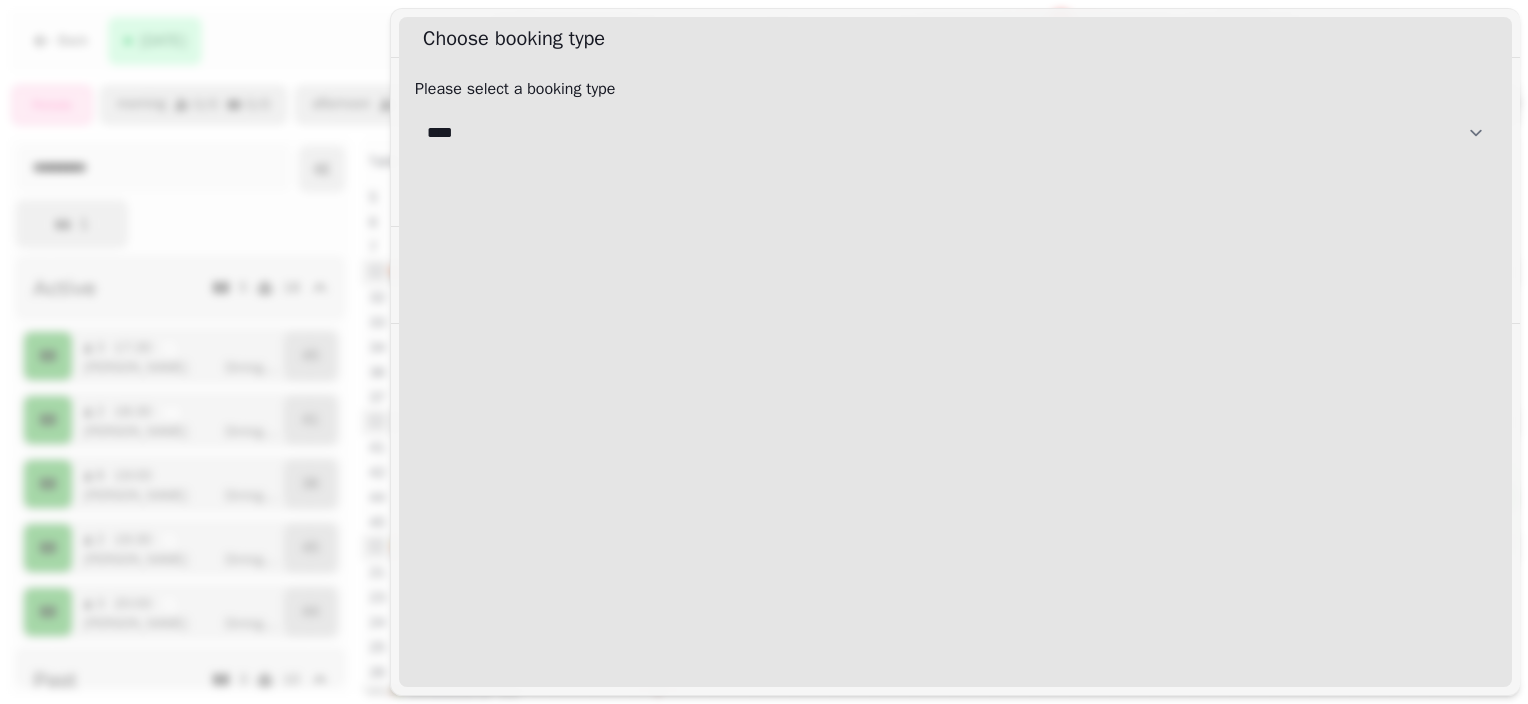 click on "**********" at bounding box center [955, 133] 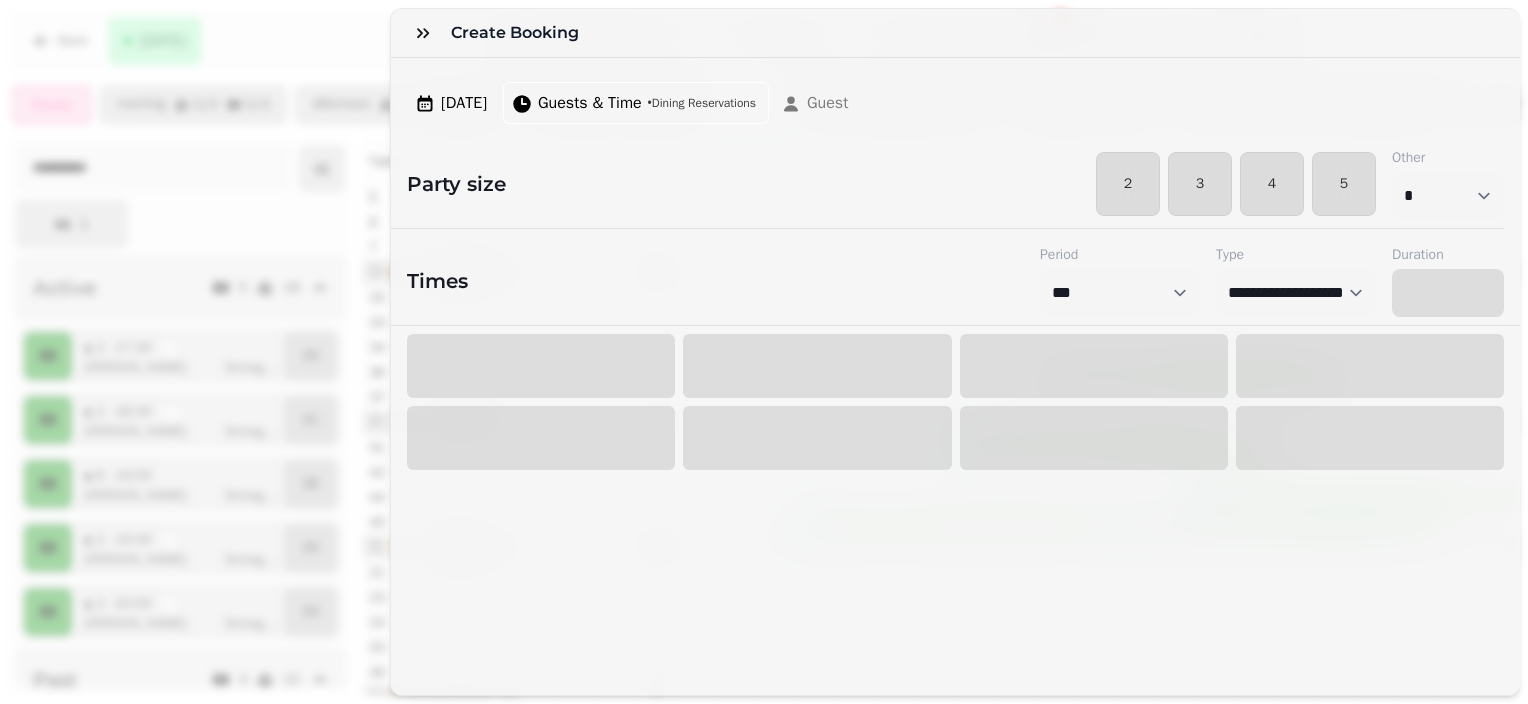 select on "****" 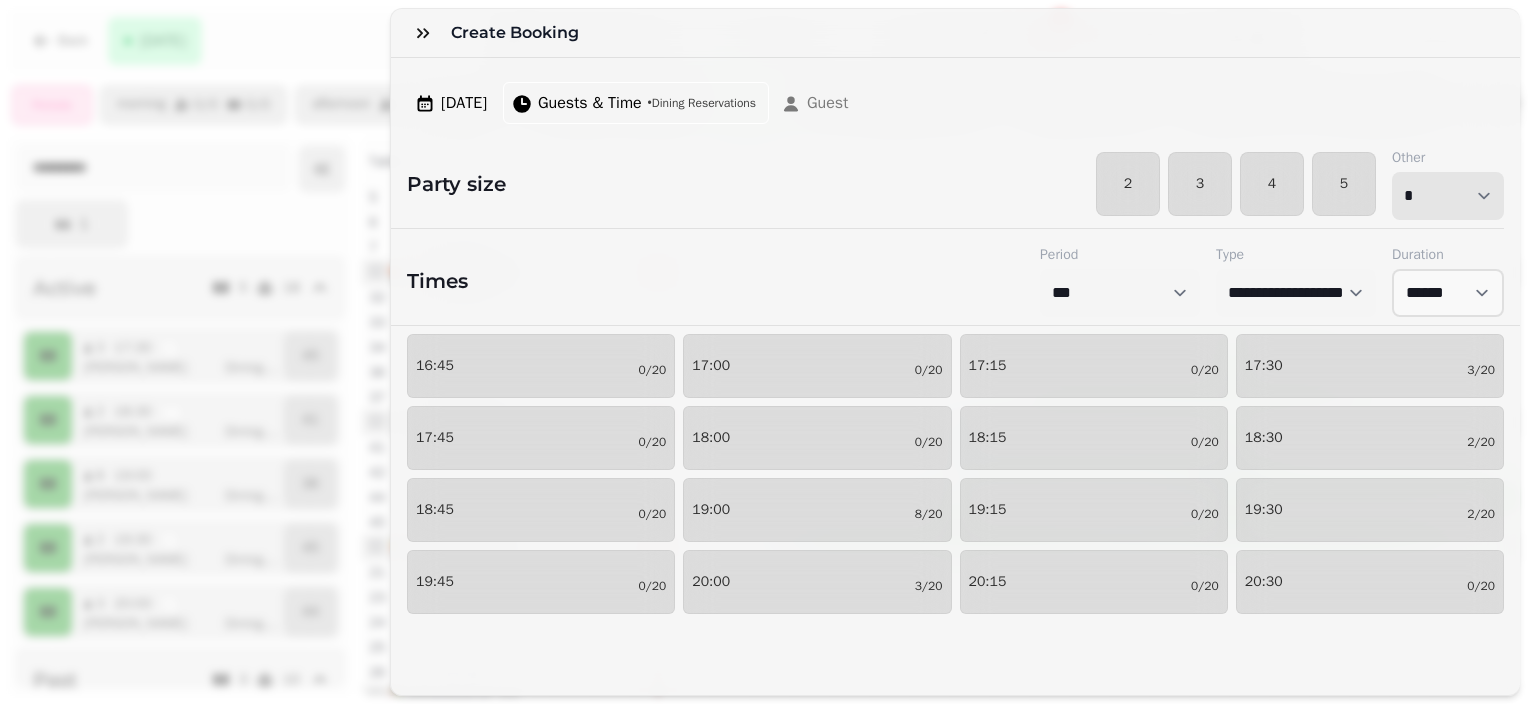 click on "* * * * * * * * * ** ** ** ** ** ** ** ** ** ** ** ** ** ** ** ** ** ** ** ** ** ** ** ** ** ** ** ** ** ** ** ** ** ** ** ** ** ** ** ** ** ** ** ** ** ** ** ** ** ** ** ** ** ** ** ** ** ** ** ** ** ** ** ** ** ** ** ** ** ** ** ** ** ** ** ** ** ** ** ** ** ** ** ** ** ** ** ** ** ** *** *** *** *** *** *** *** *** *** *** *** *** *** *** *** *** *** *** *** *** ***" at bounding box center (1448, 196) 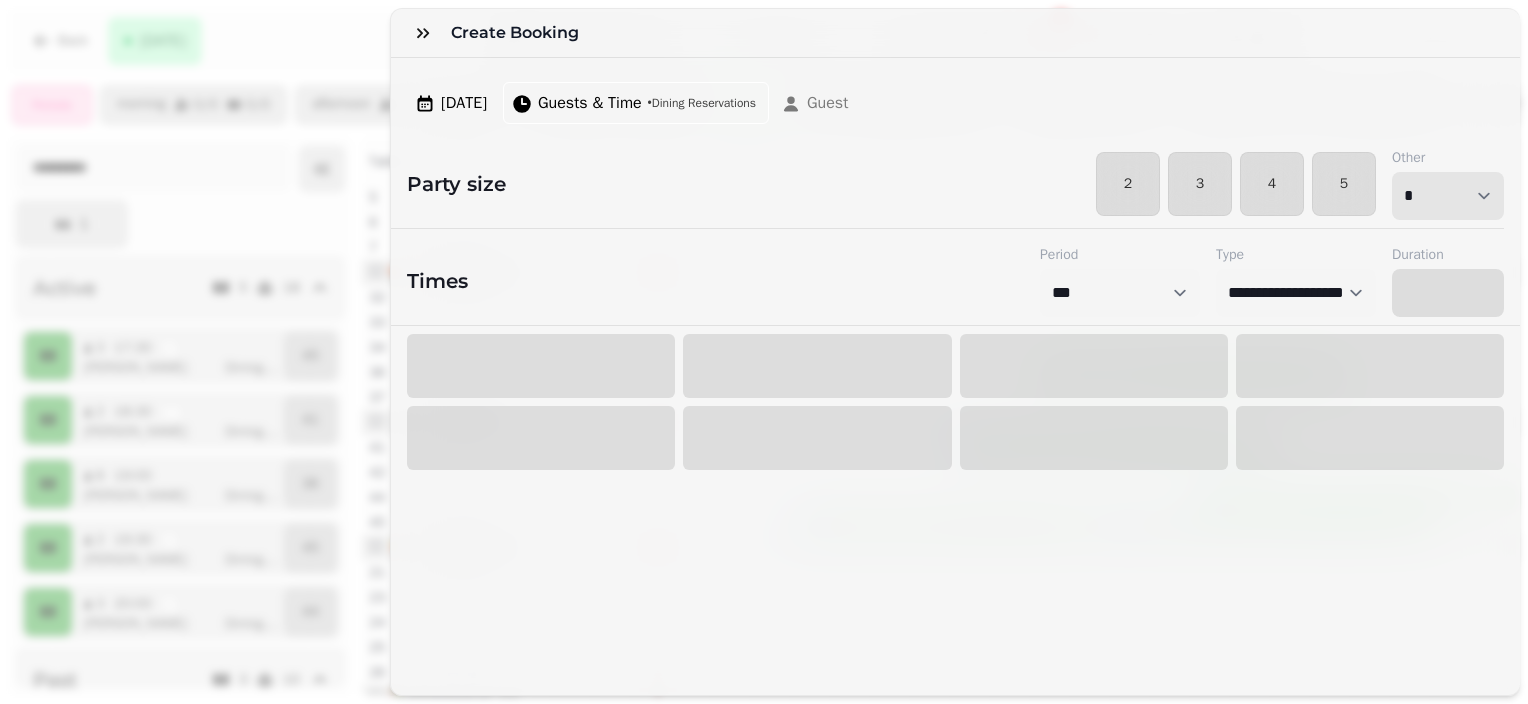 select on "****" 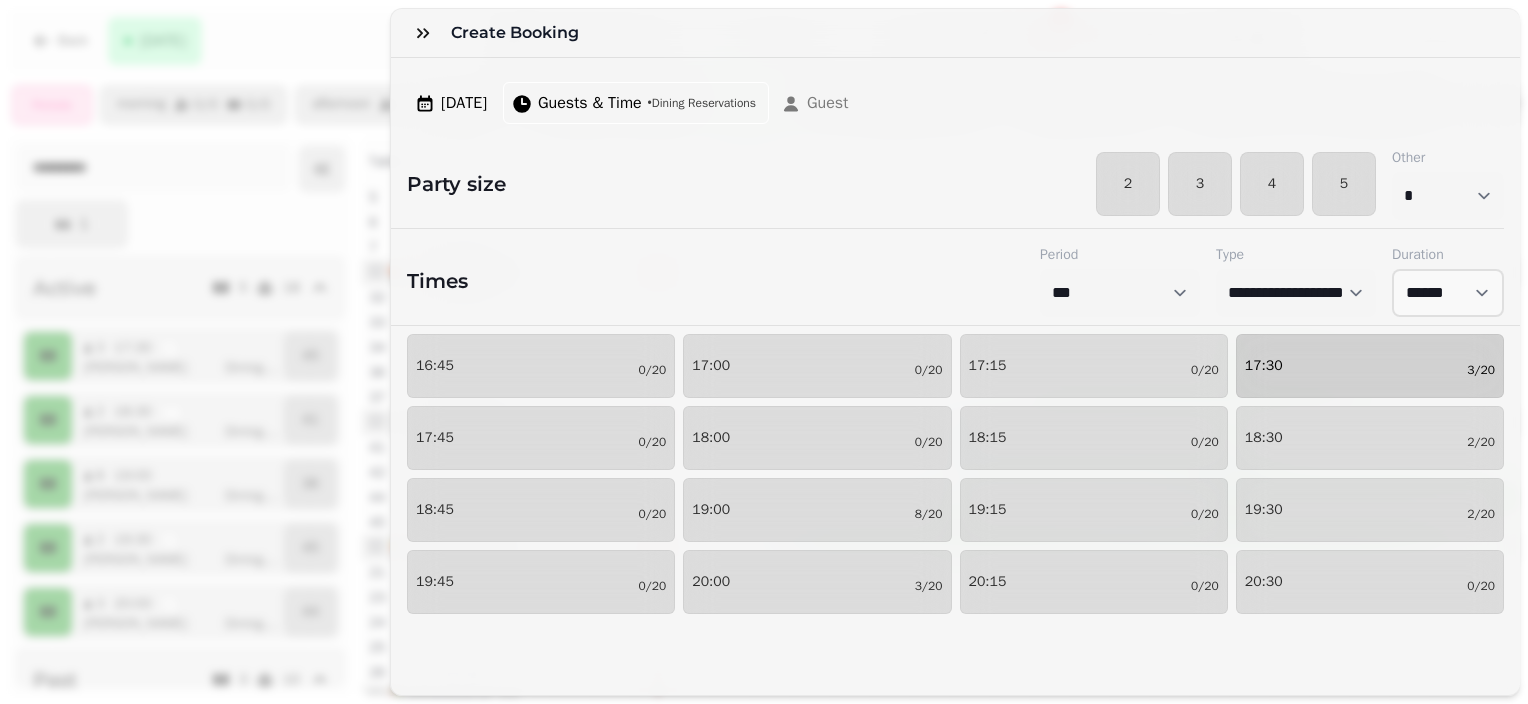 click on "17:30 [DATE]" at bounding box center (1370, 366) 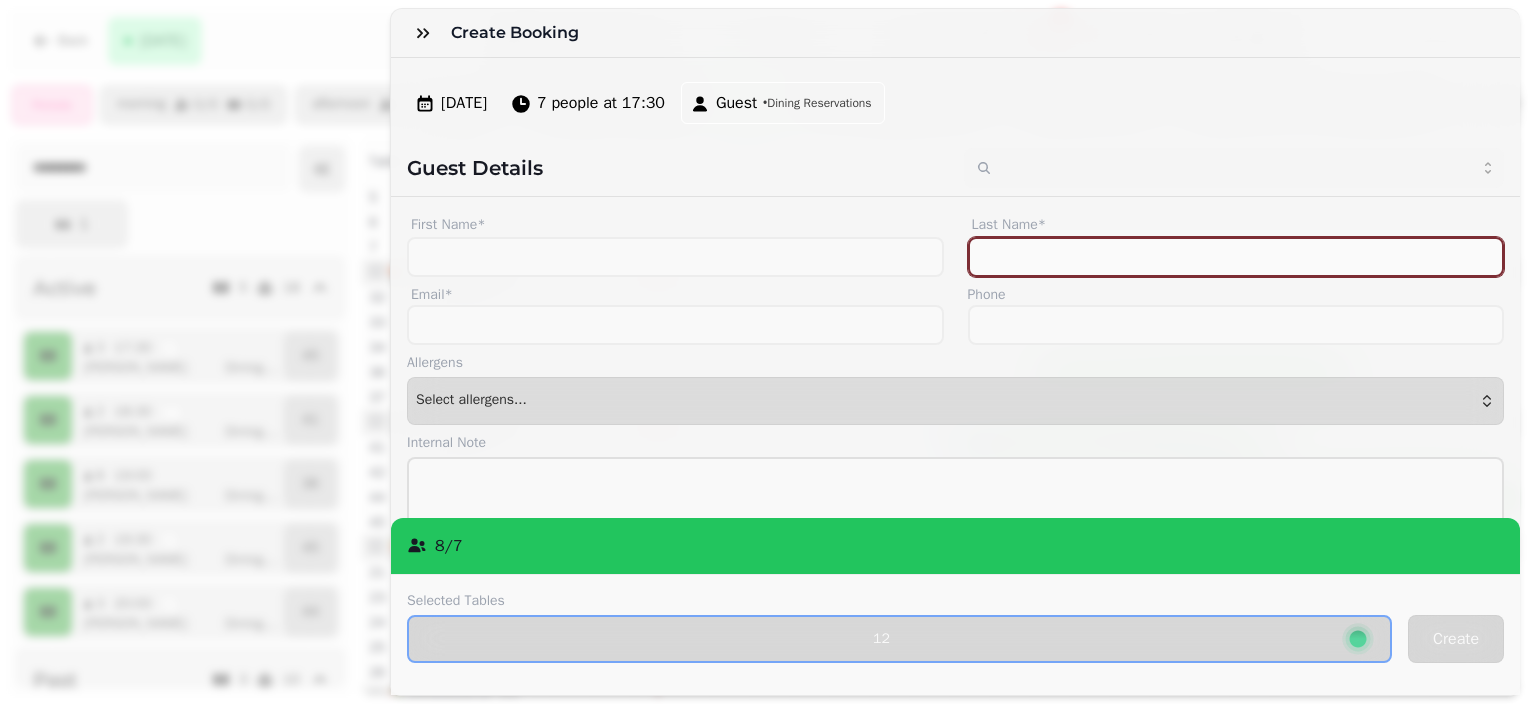 click on "Last Name*" at bounding box center (1236, 257) 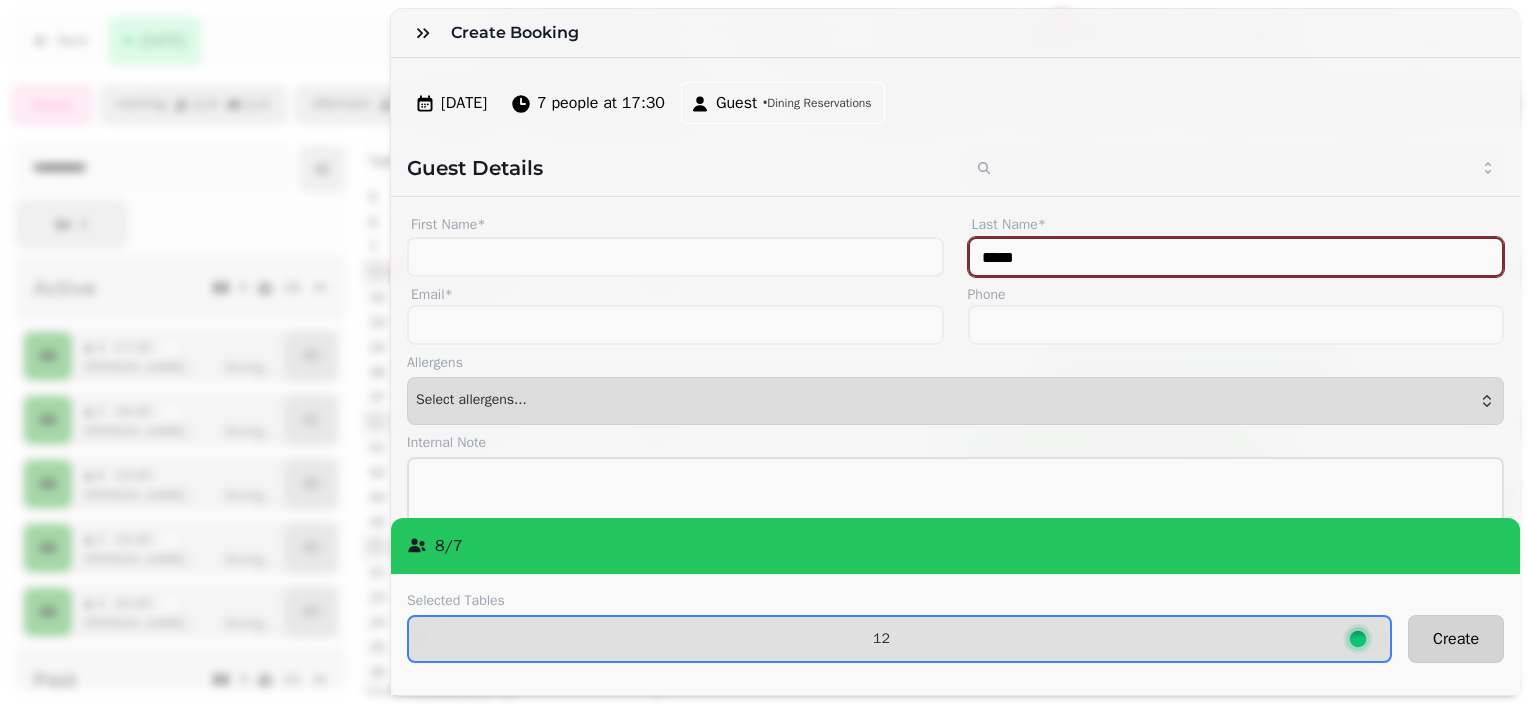 type on "*****" 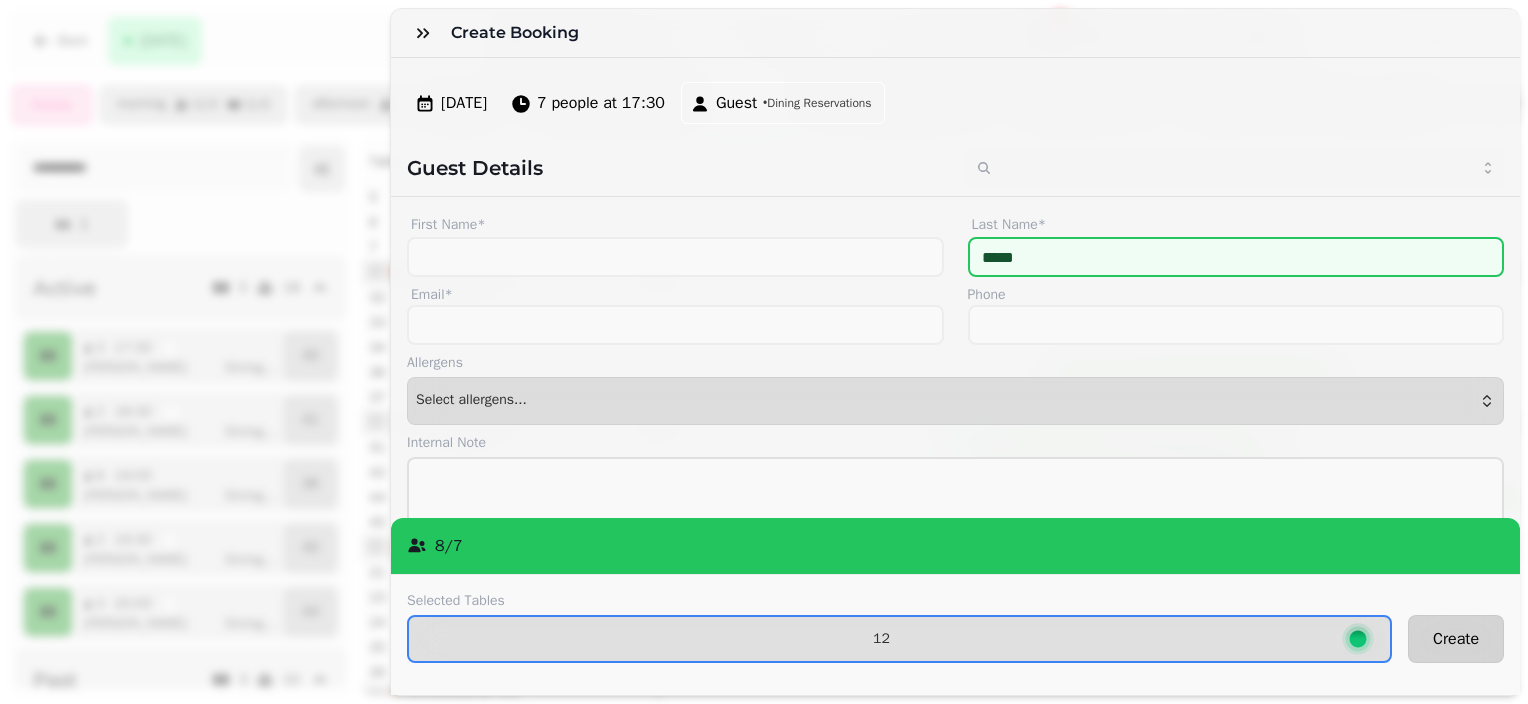 click on "Create" at bounding box center (1456, 639) 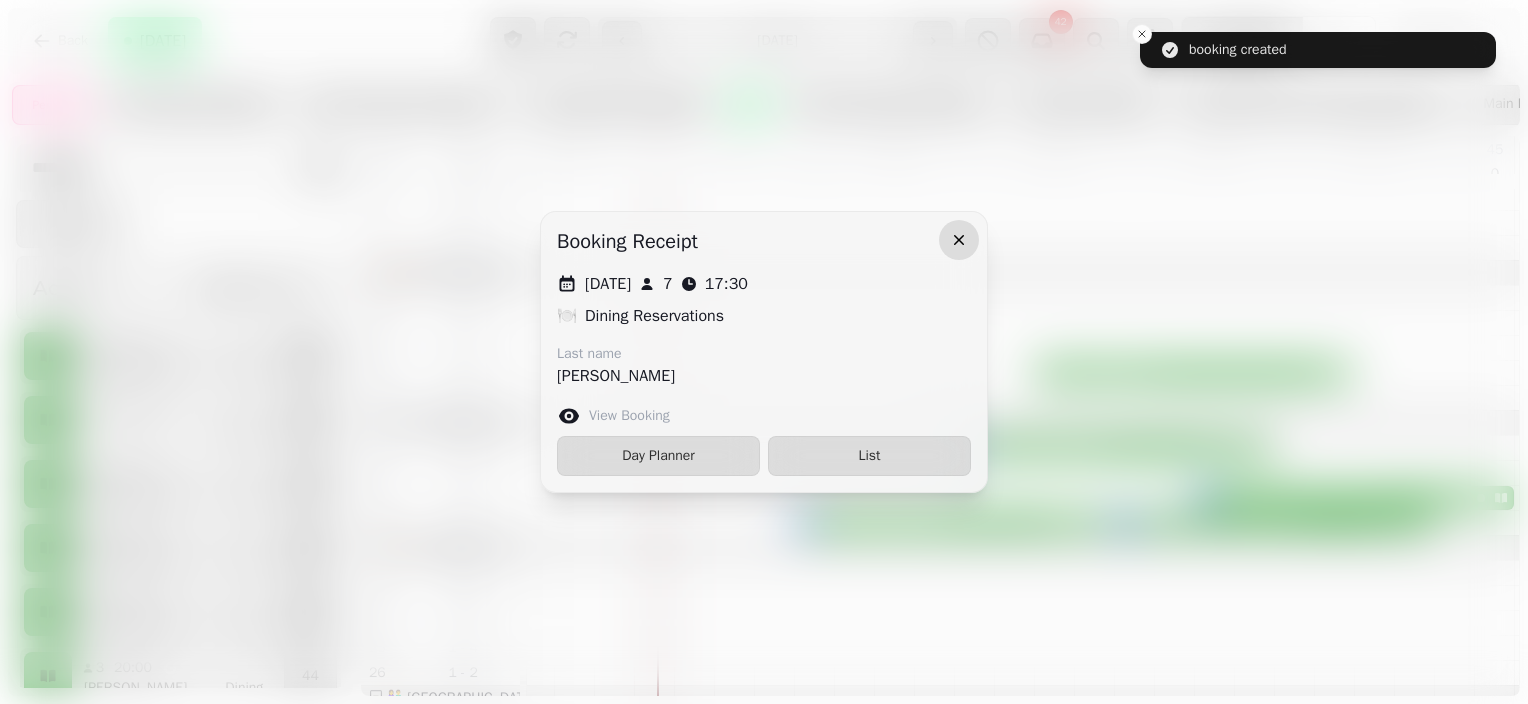 click 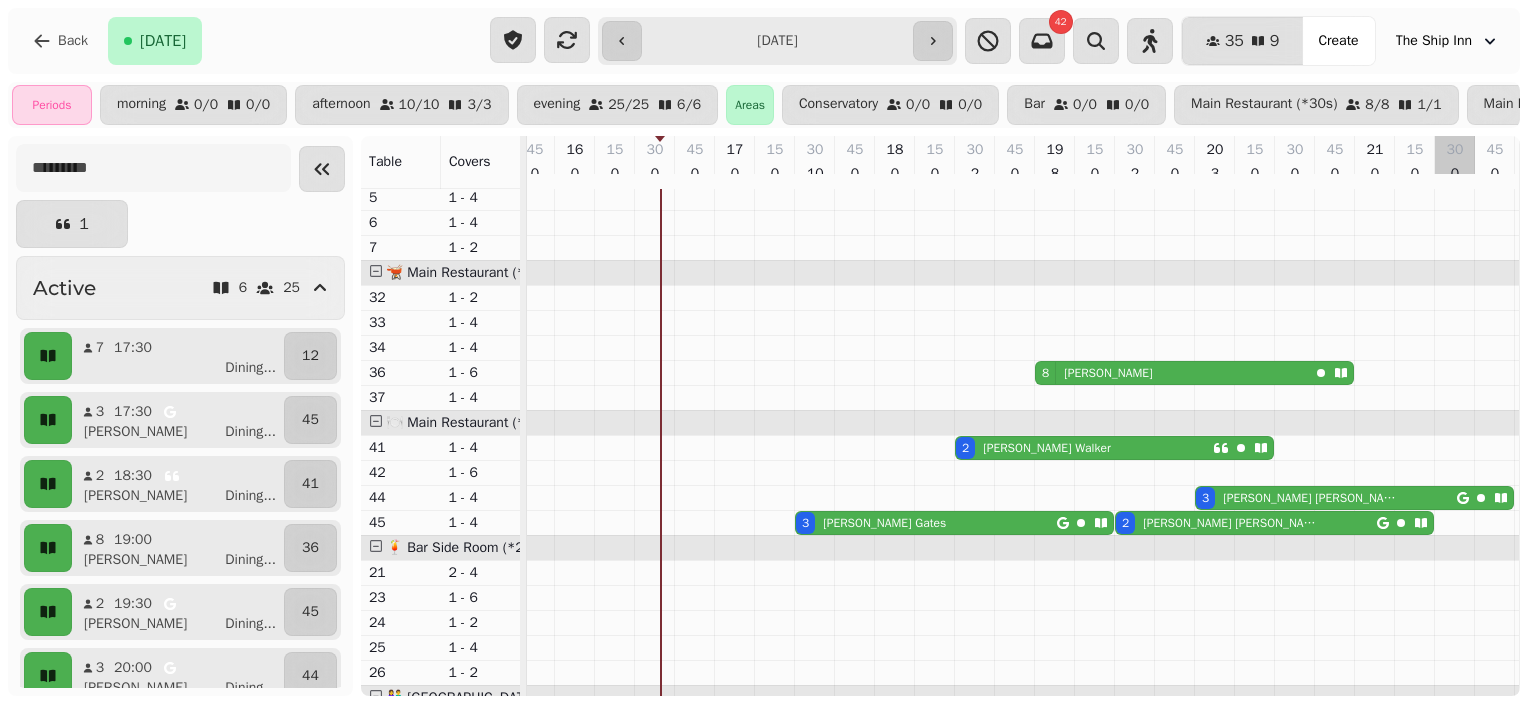 scroll, scrollTop: 470, scrollLeft: 612, axis: both 